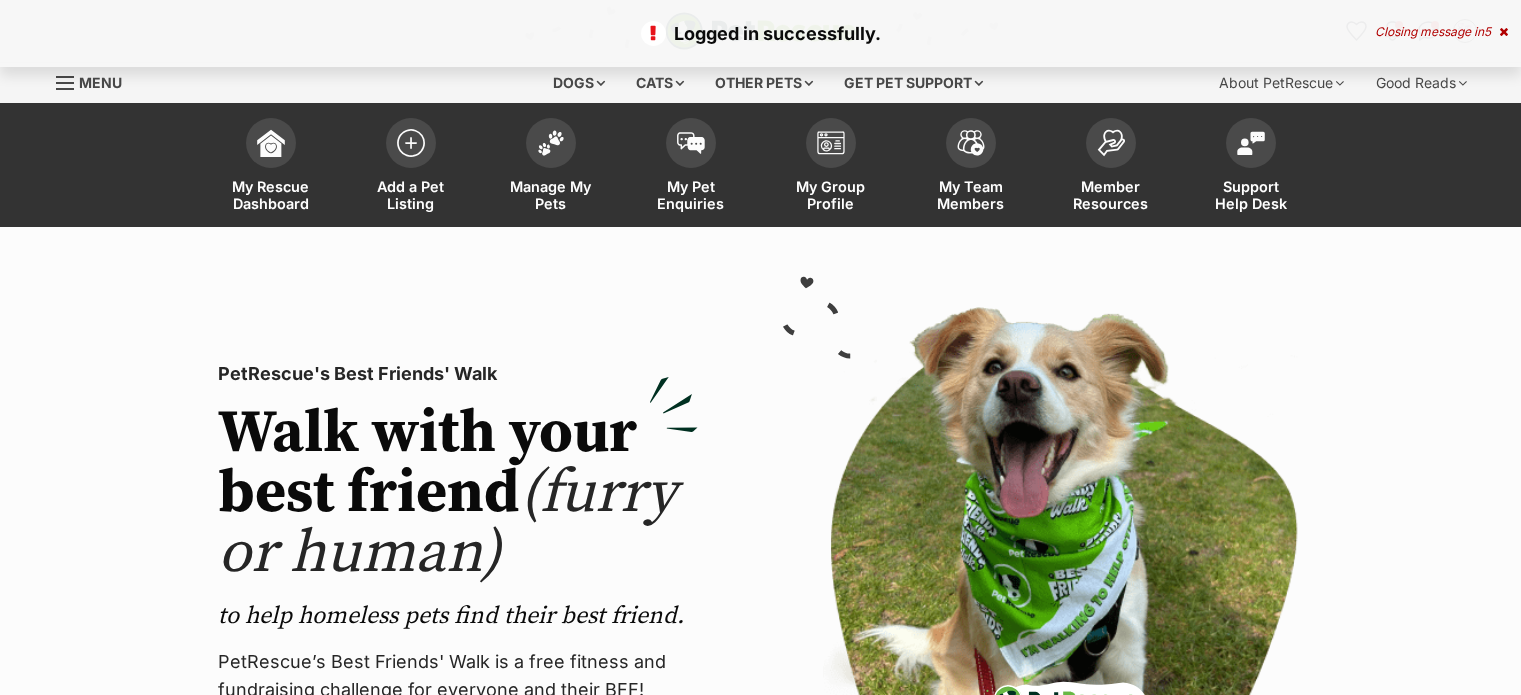 scroll, scrollTop: 0, scrollLeft: 0, axis: both 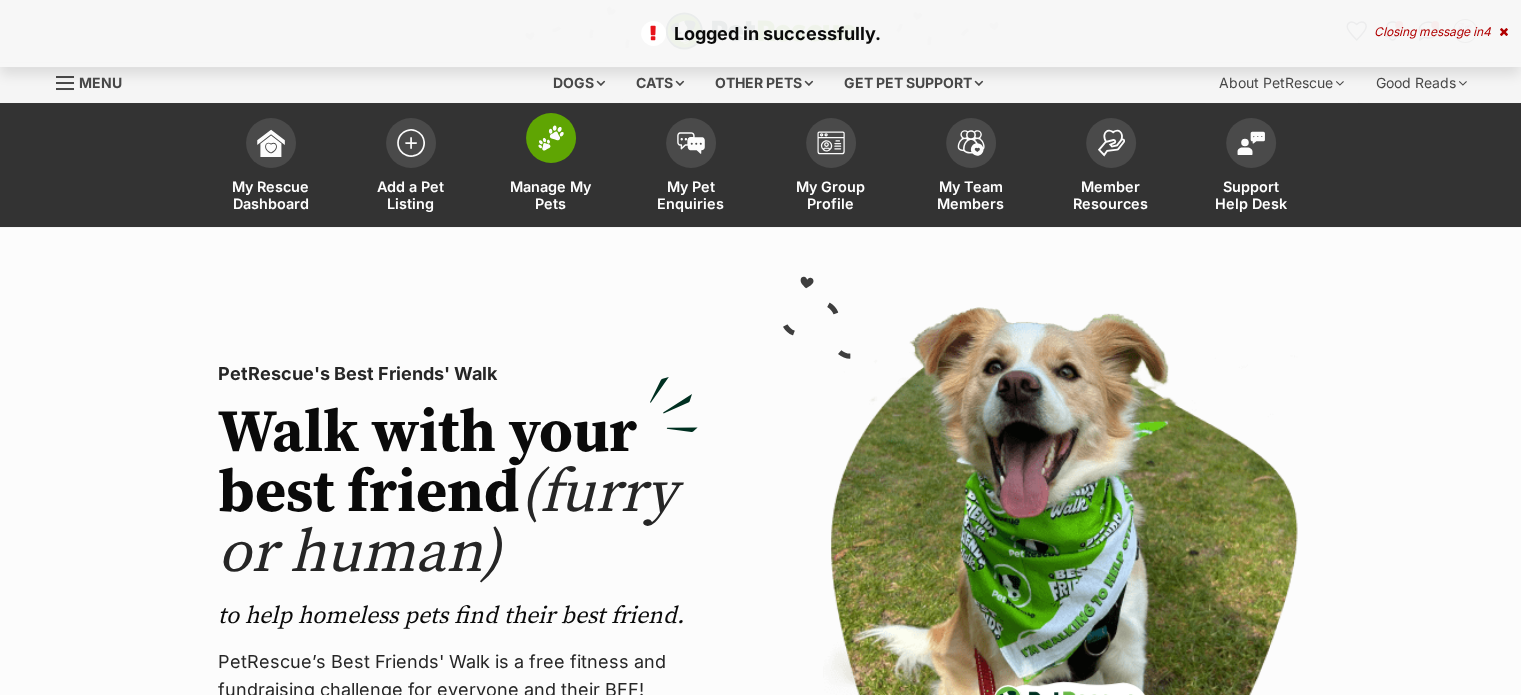 click on "Manage My Pets" at bounding box center [551, 195] 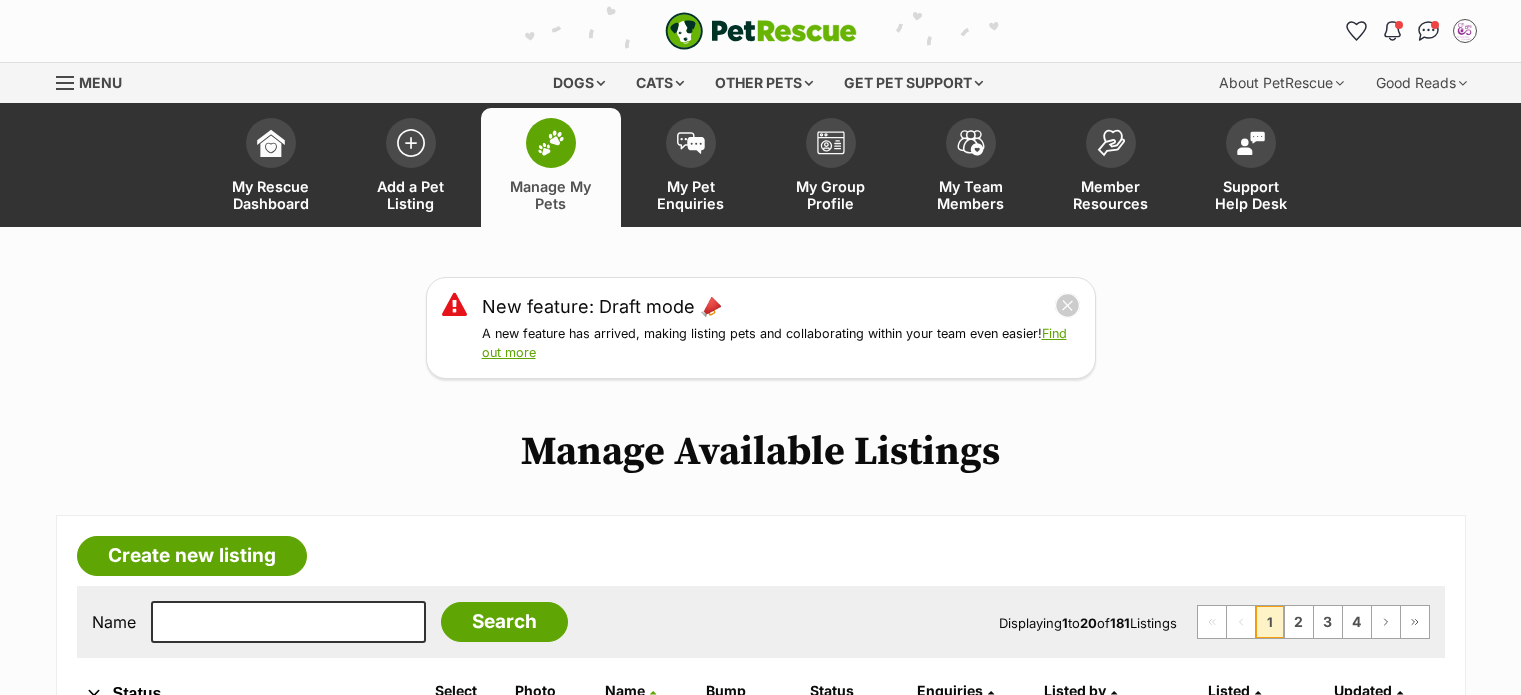 scroll, scrollTop: 0, scrollLeft: 0, axis: both 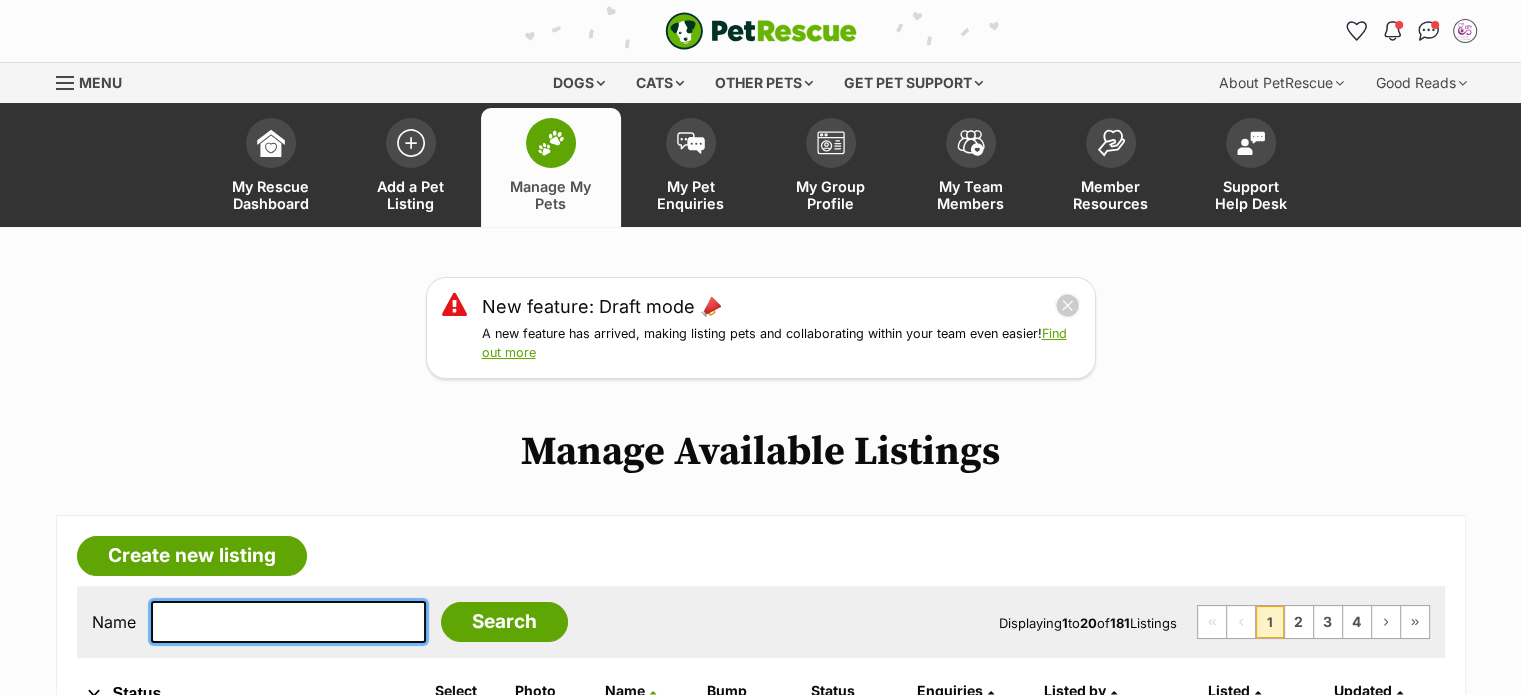 click at bounding box center (288, 622) 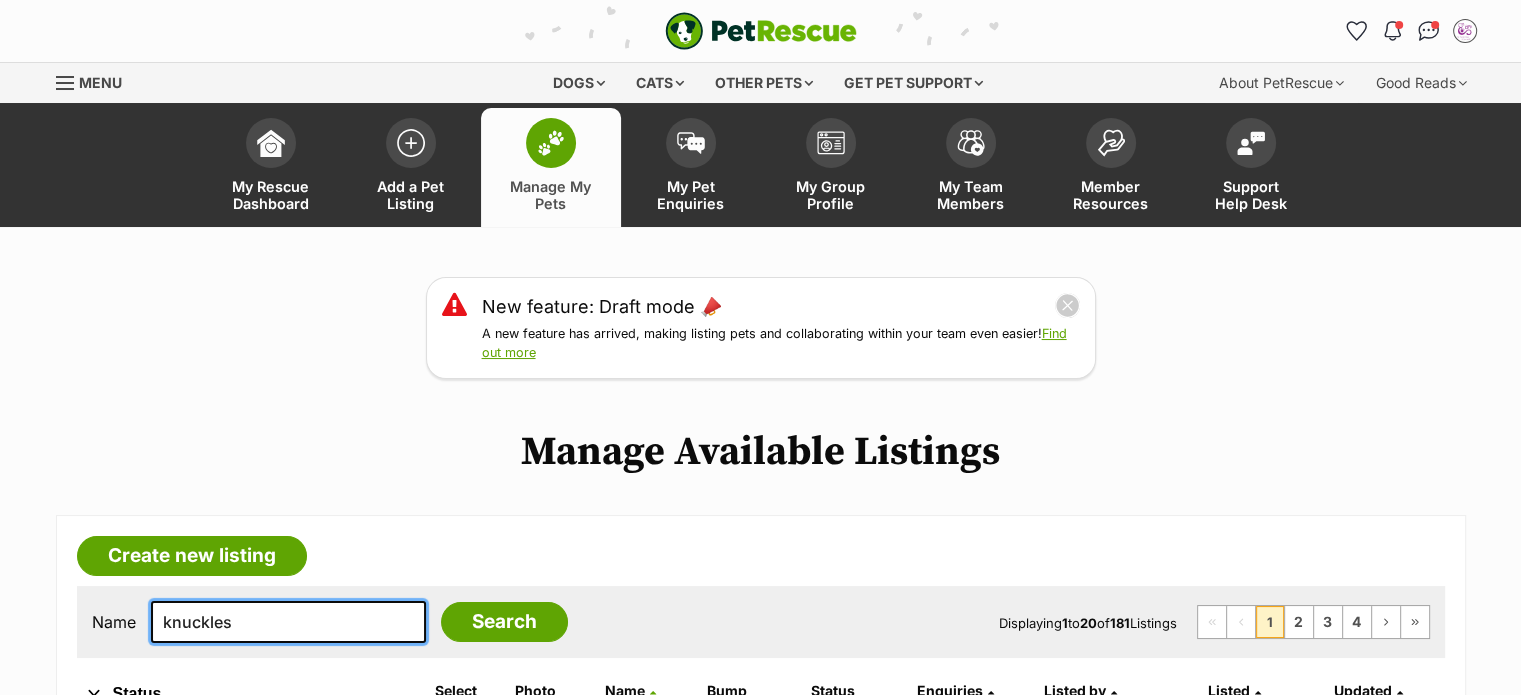 type on "knuckles" 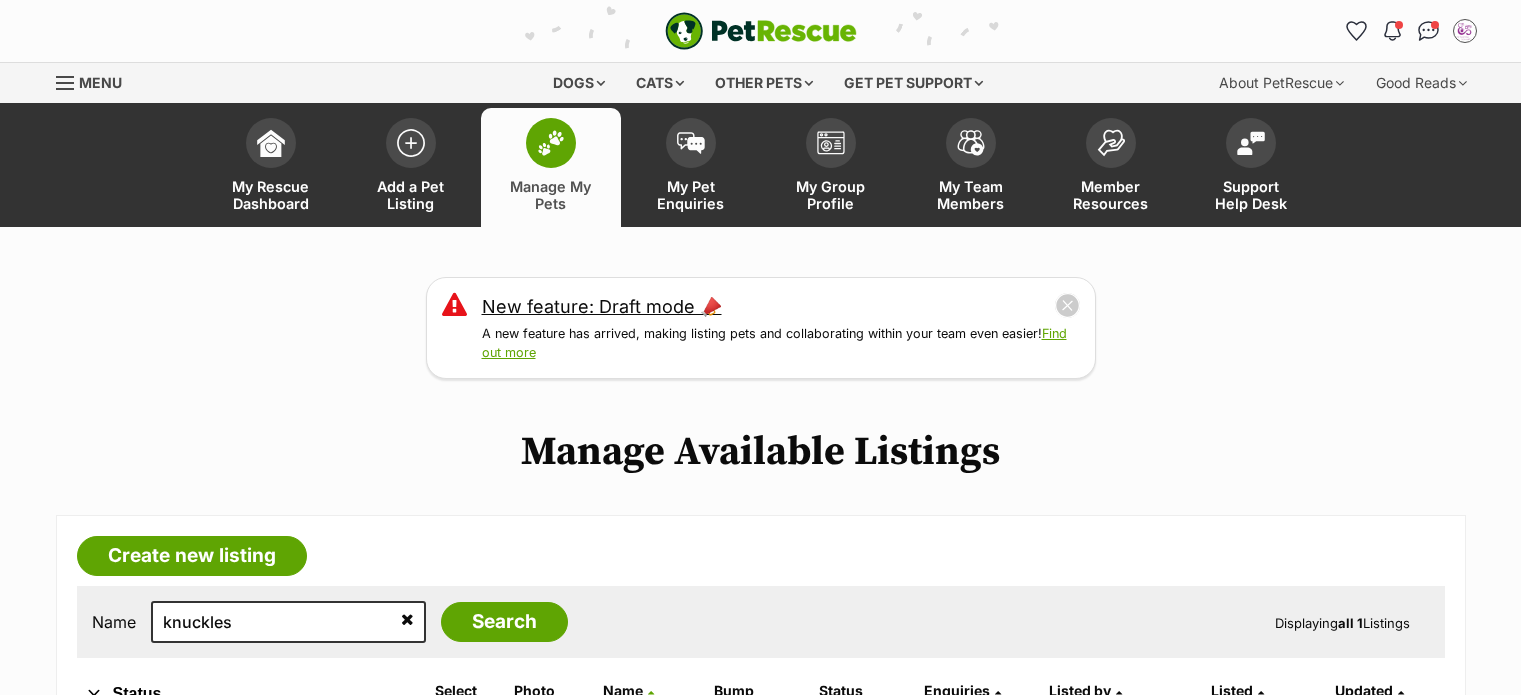 scroll, scrollTop: 0, scrollLeft: 0, axis: both 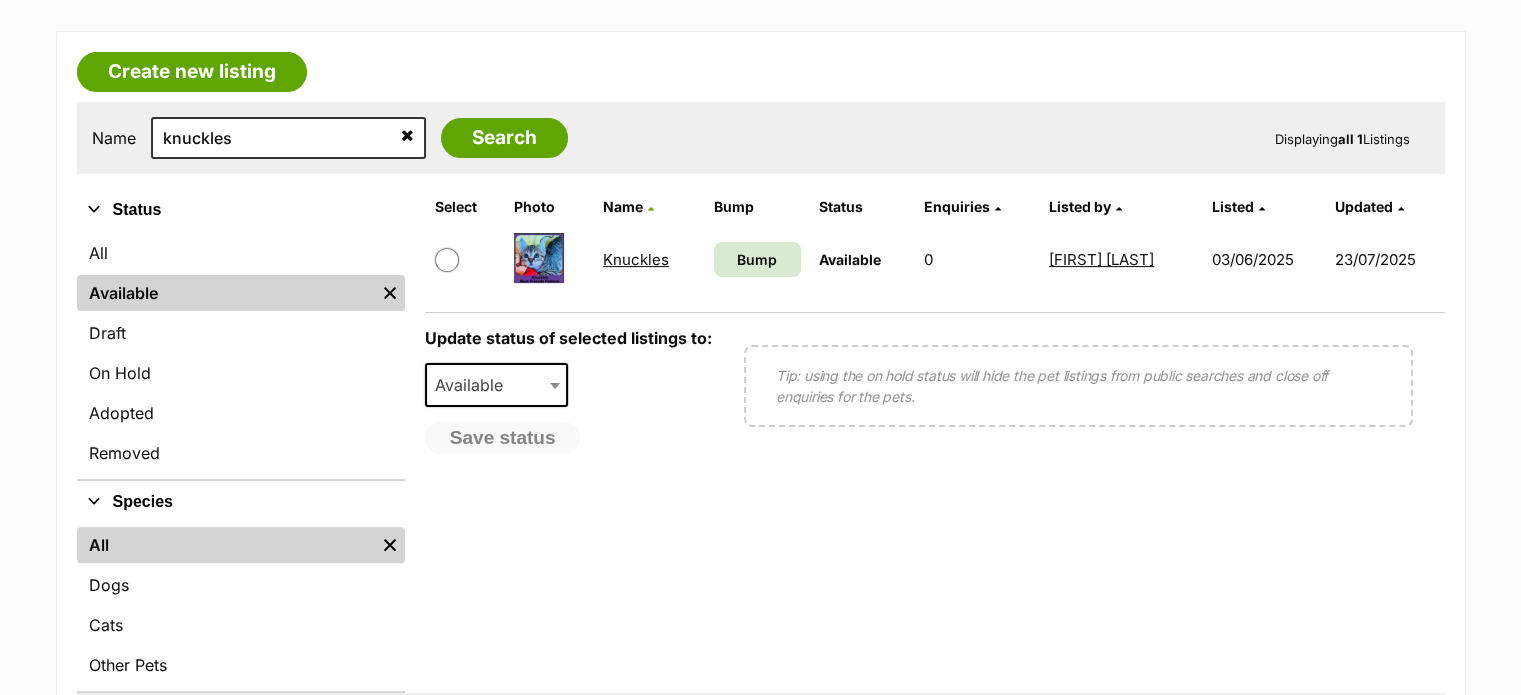 click on "Knuckles" at bounding box center [636, 259] 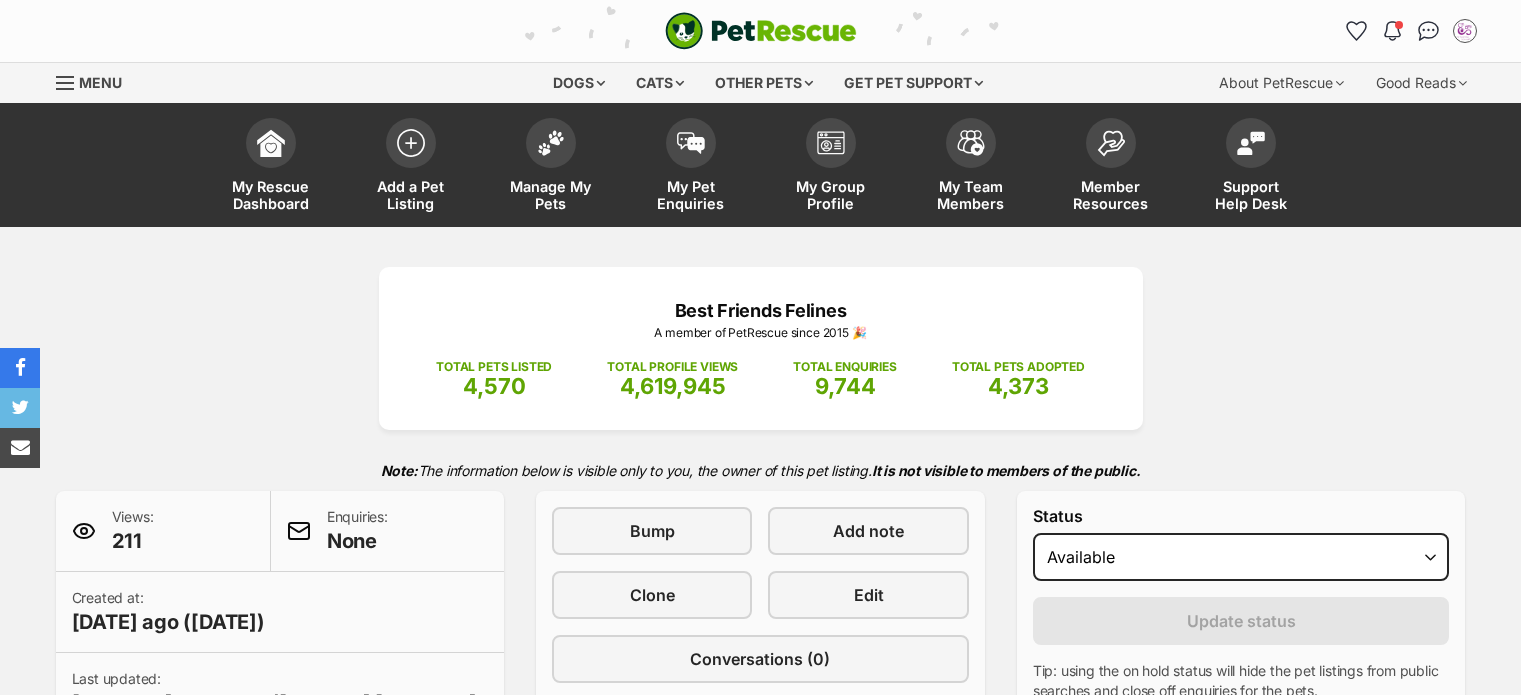 scroll, scrollTop: 0, scrollLeft: 0, axis: both 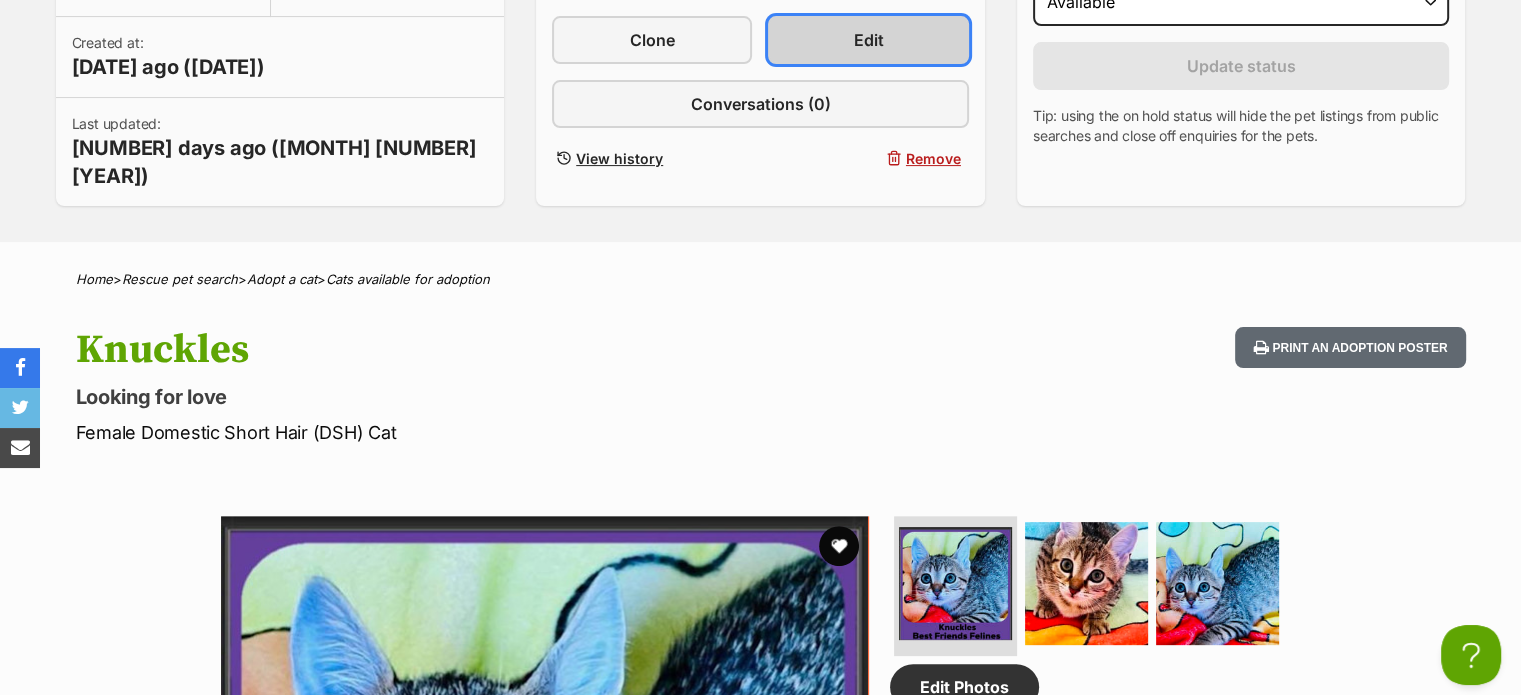 click on "Edit" at bounding box center (868, 40) 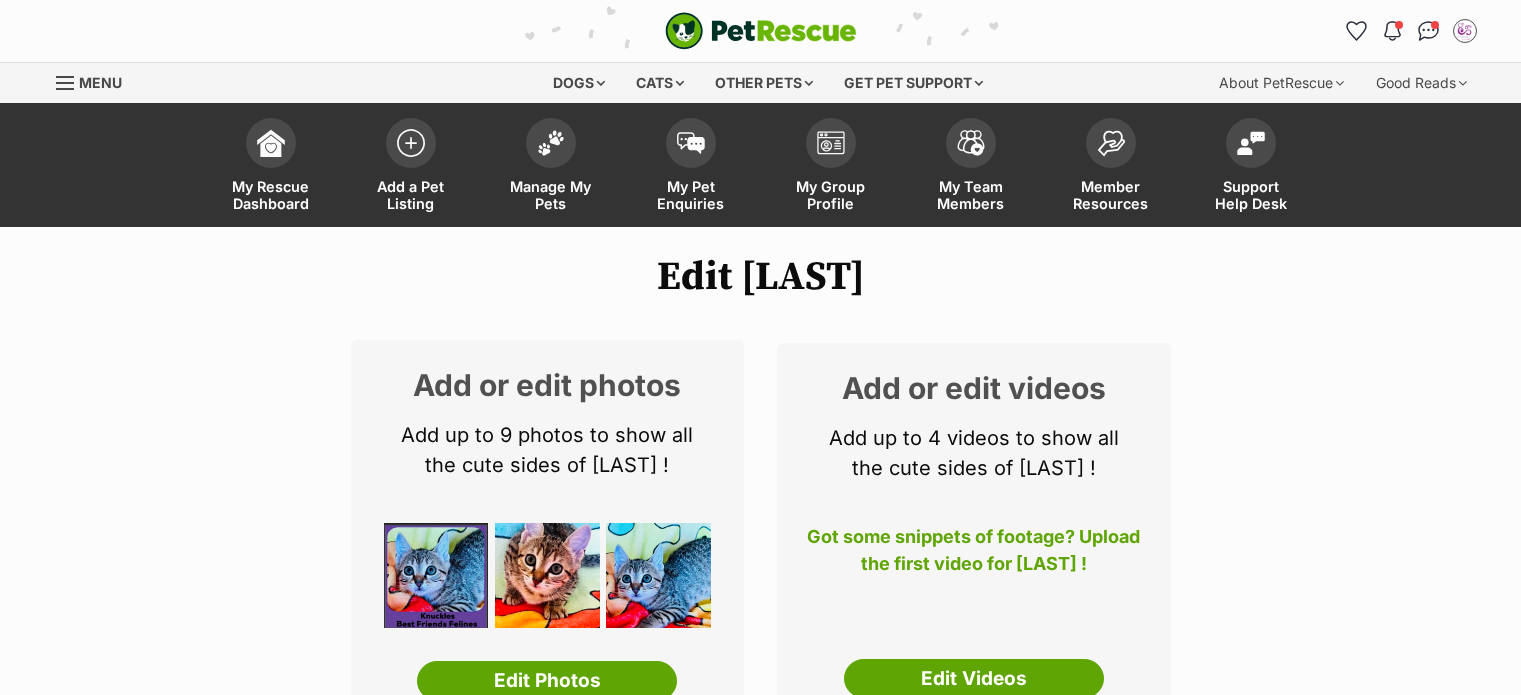 scroll, scrollTop: 0, scrollLeft: 0, axis: both 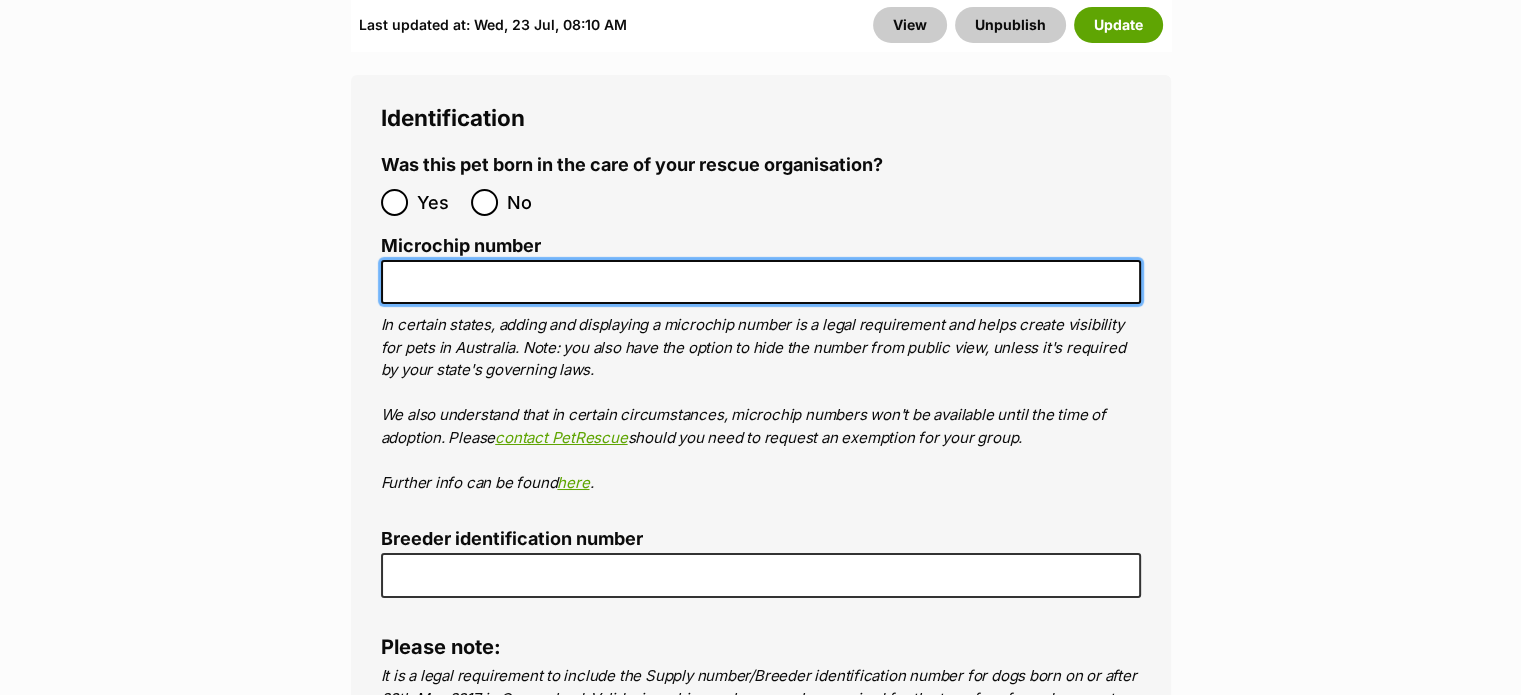 click on "Microchip number" at bounding box center [761, 282] 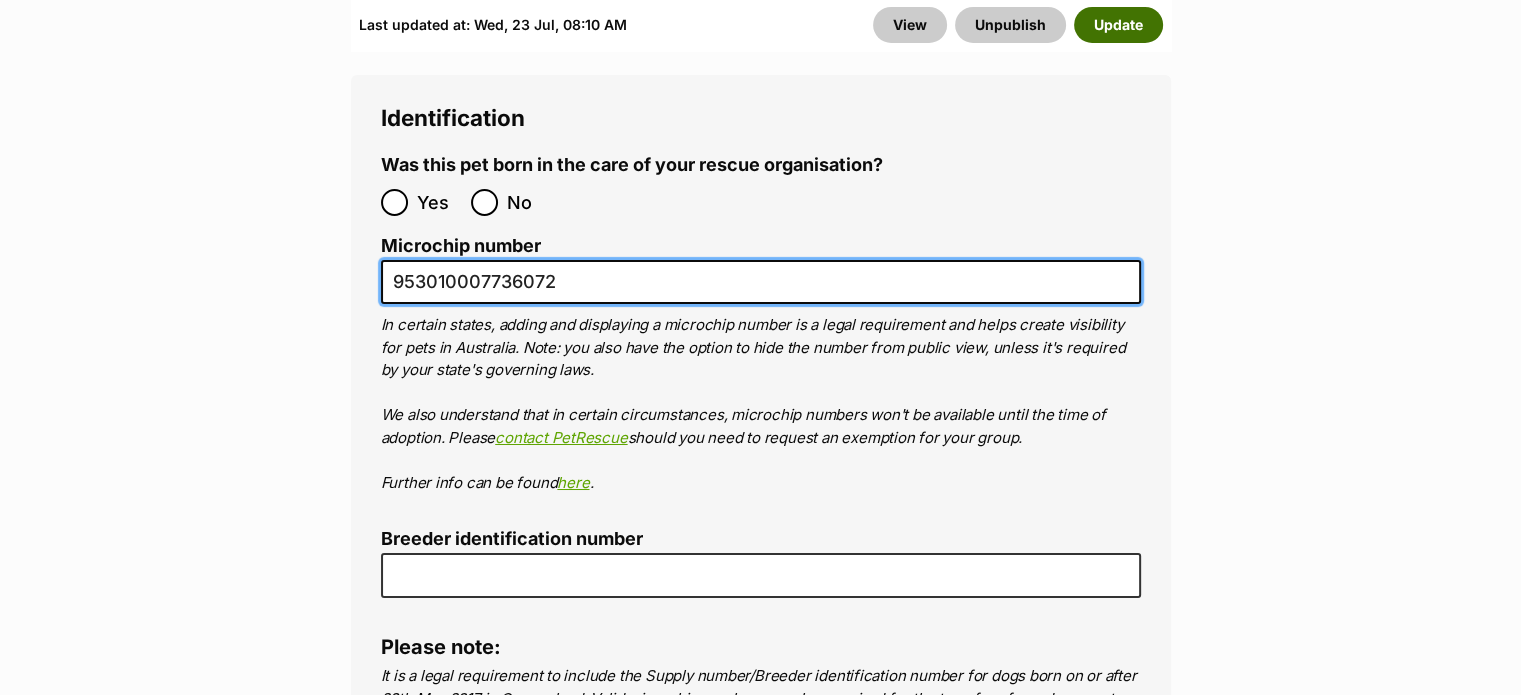 type on "953010007736072" 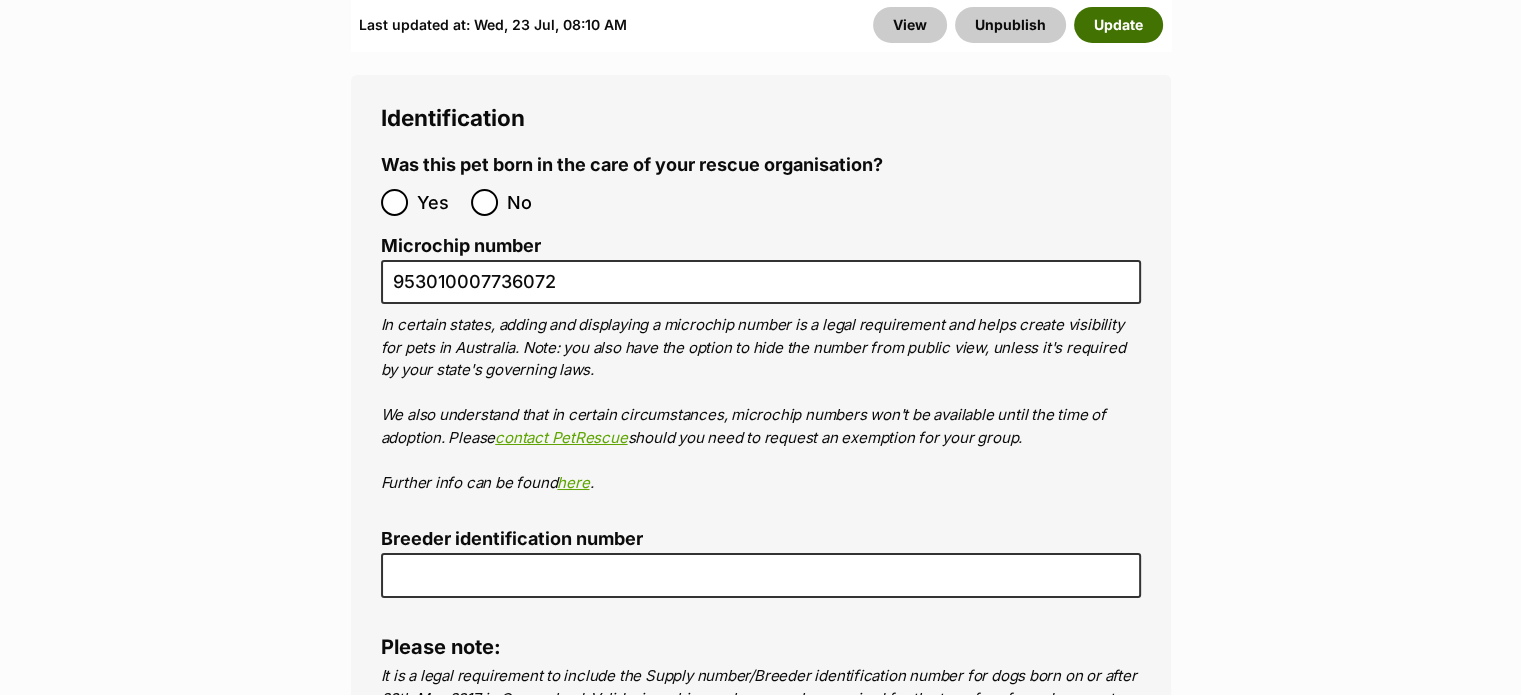 click on "Update" at bounding box center [1118, 25] 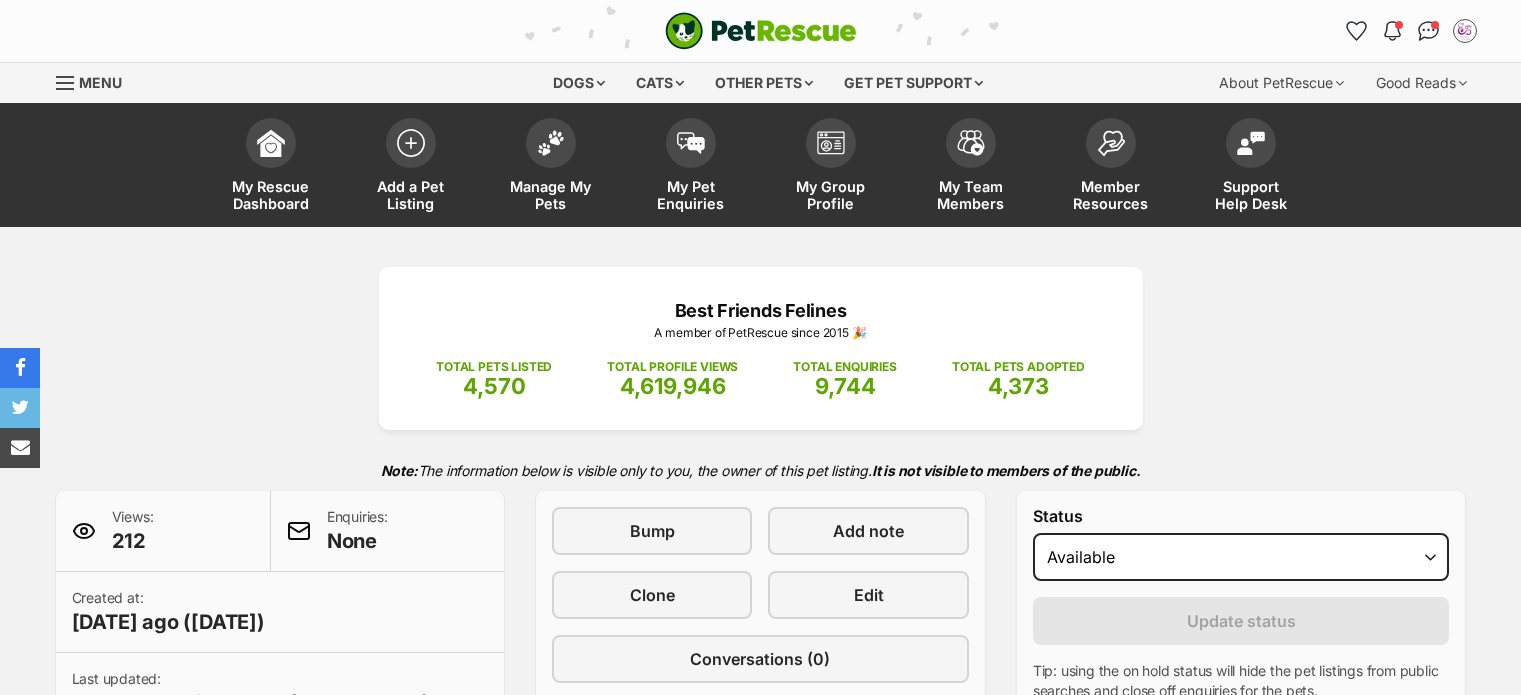 scroll, scrollTop: 0, scrollLeft: 0, axis: both 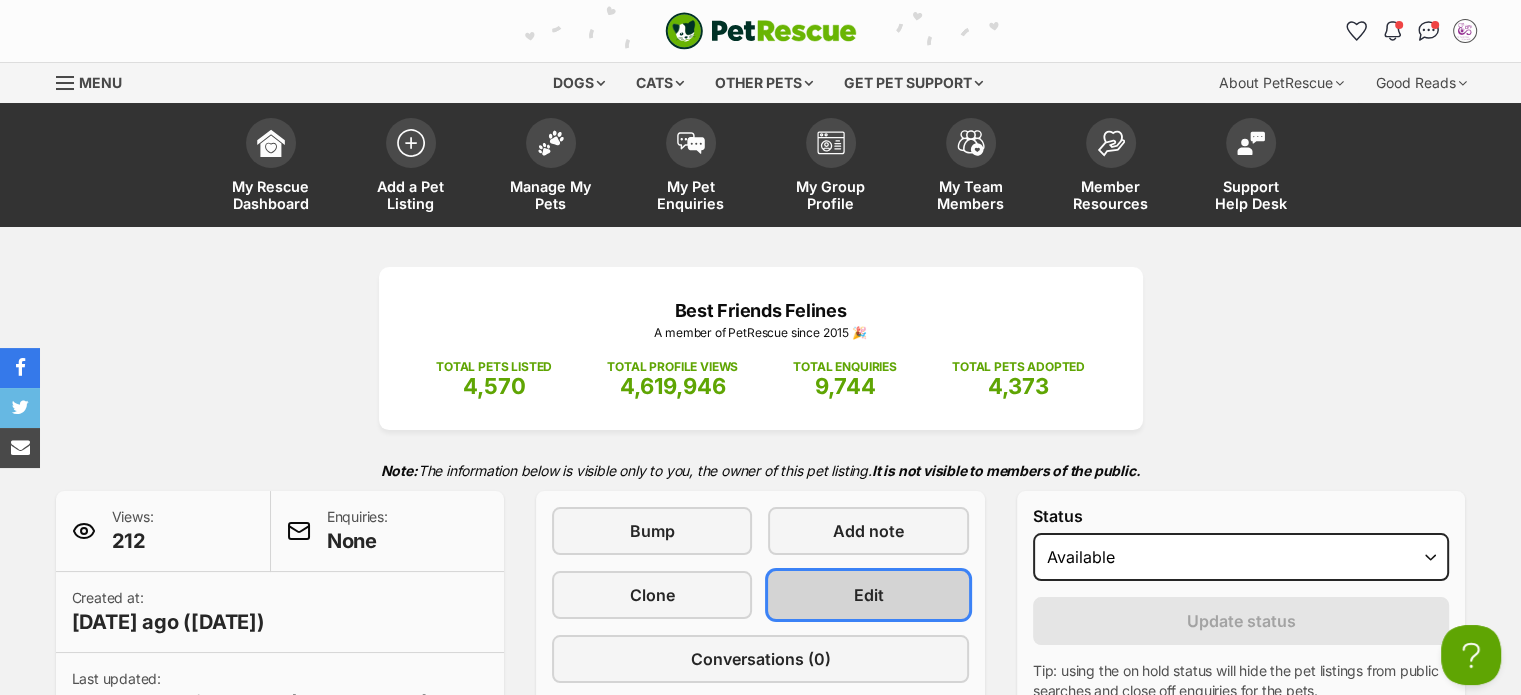 click on "Edit" at bounding box center [869, 595] 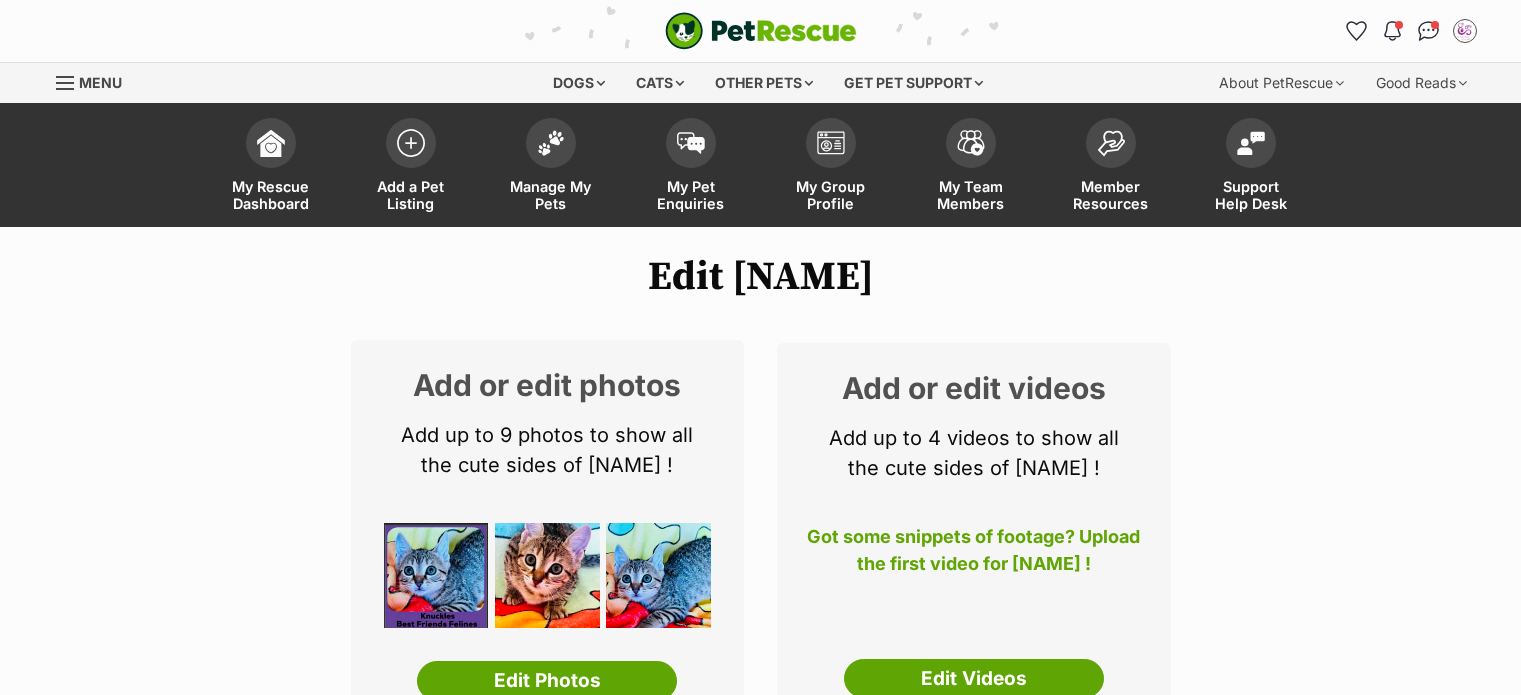scroll, scrollTop: 0, scrollLeft: 0, axis: both 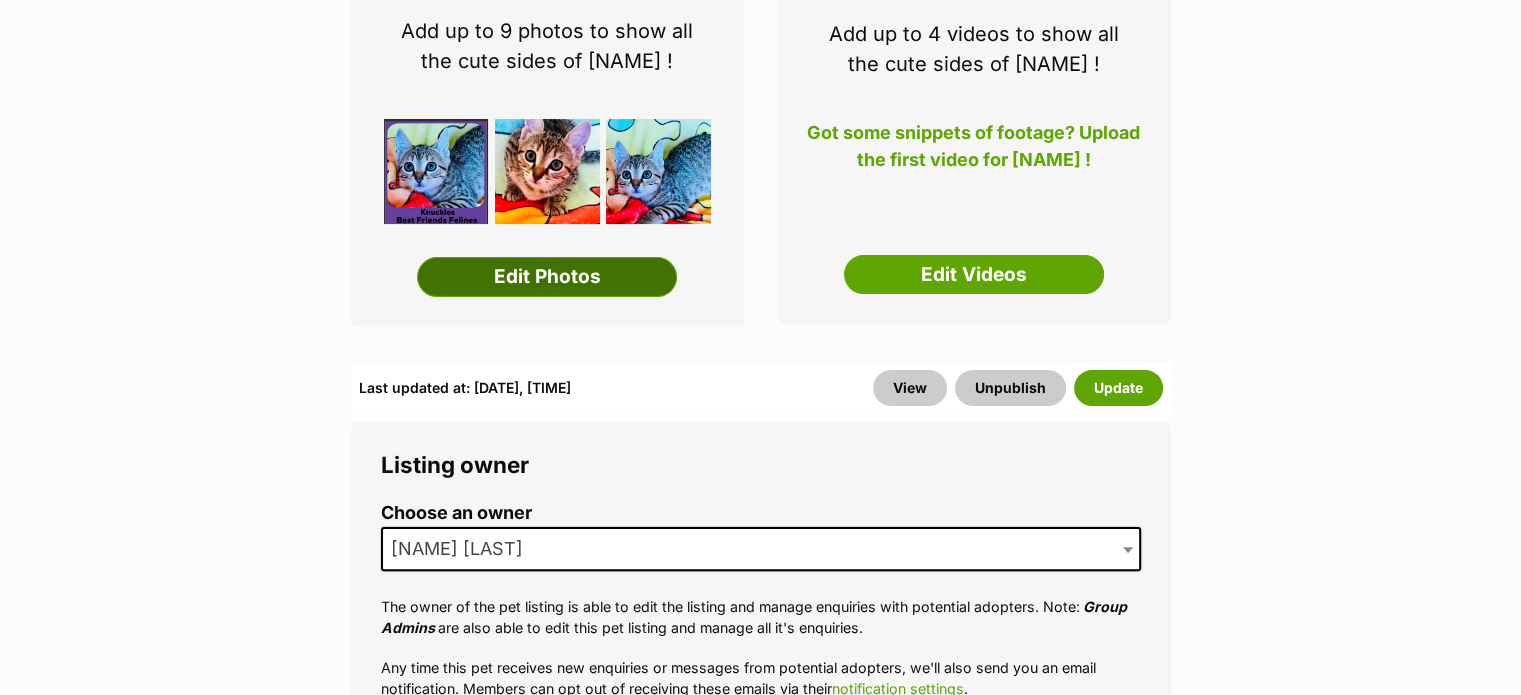 click on "Edit Photos" at bounding box center (547, 277) 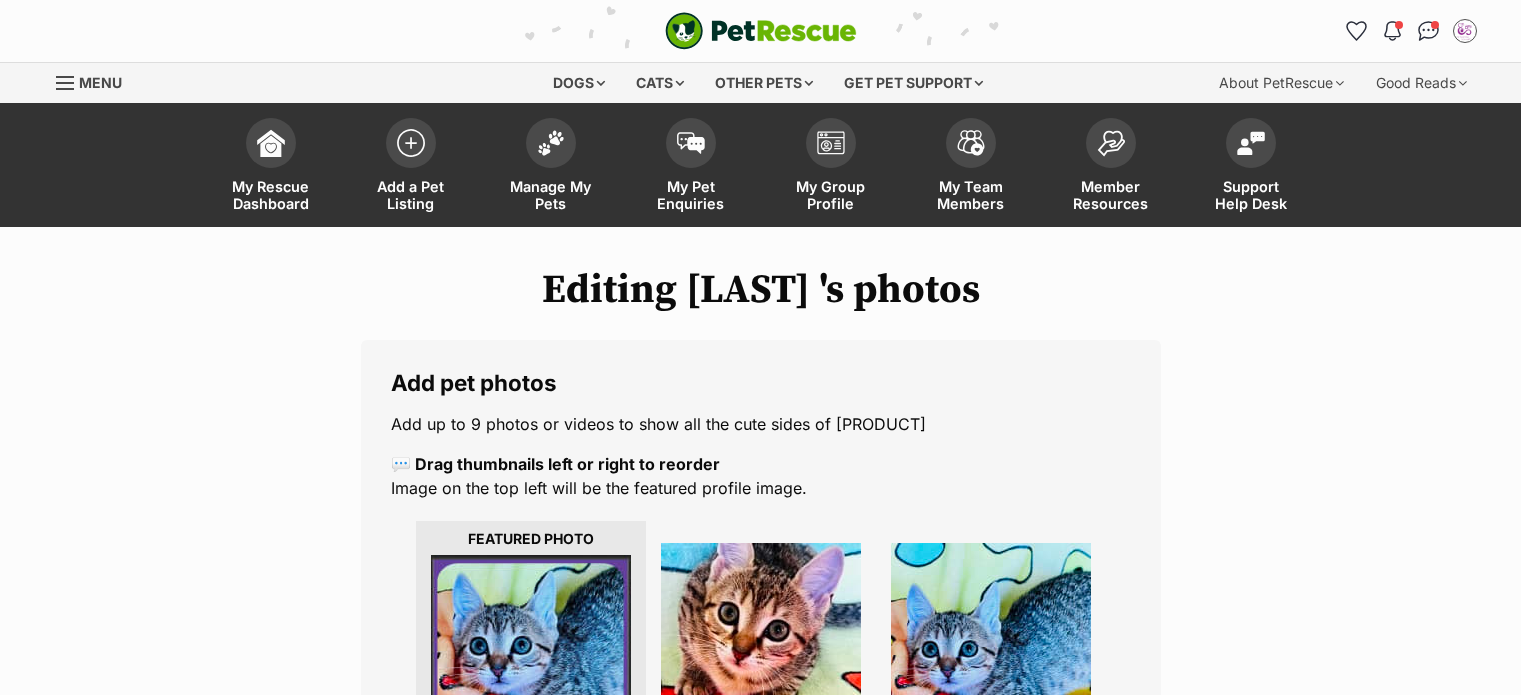 scroll, scrollTop: 0, scrollLeft: 0, axis: both 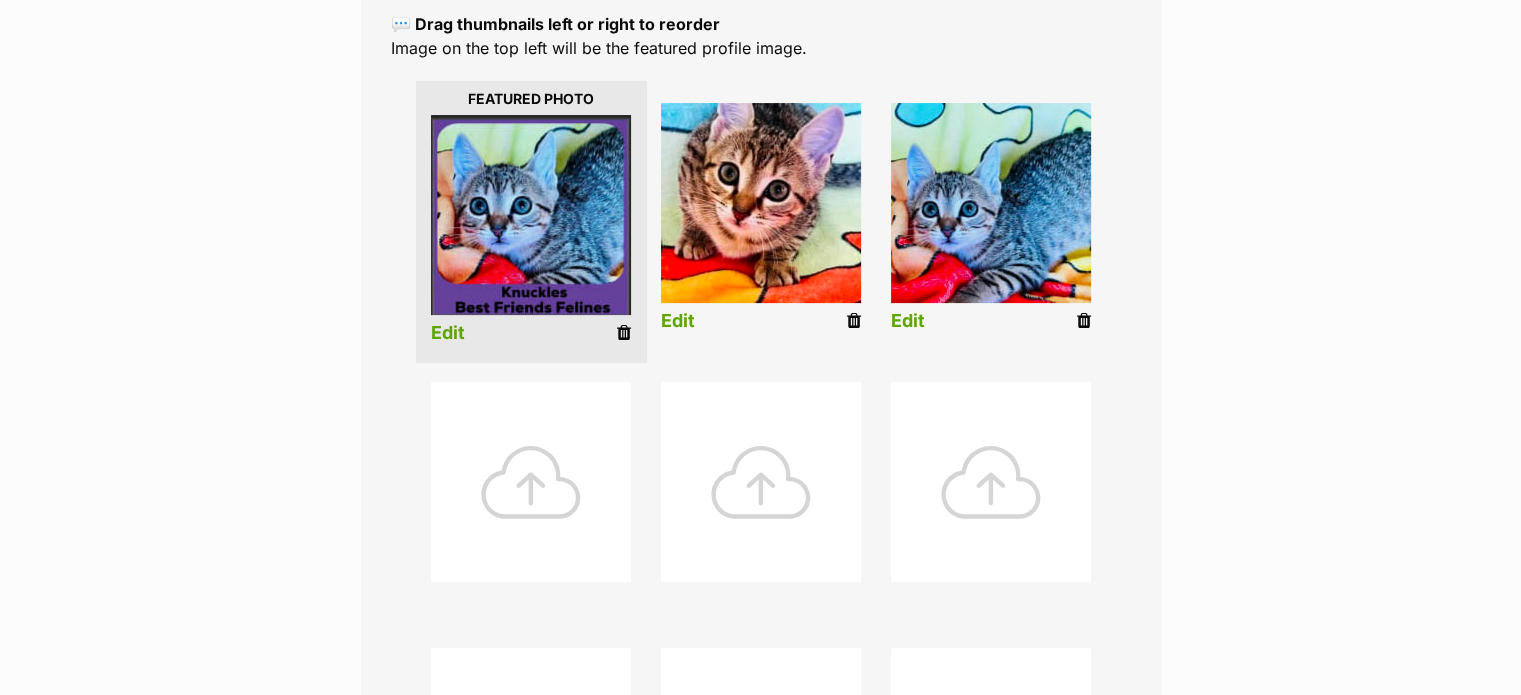 click at bounding box center [624, 333] 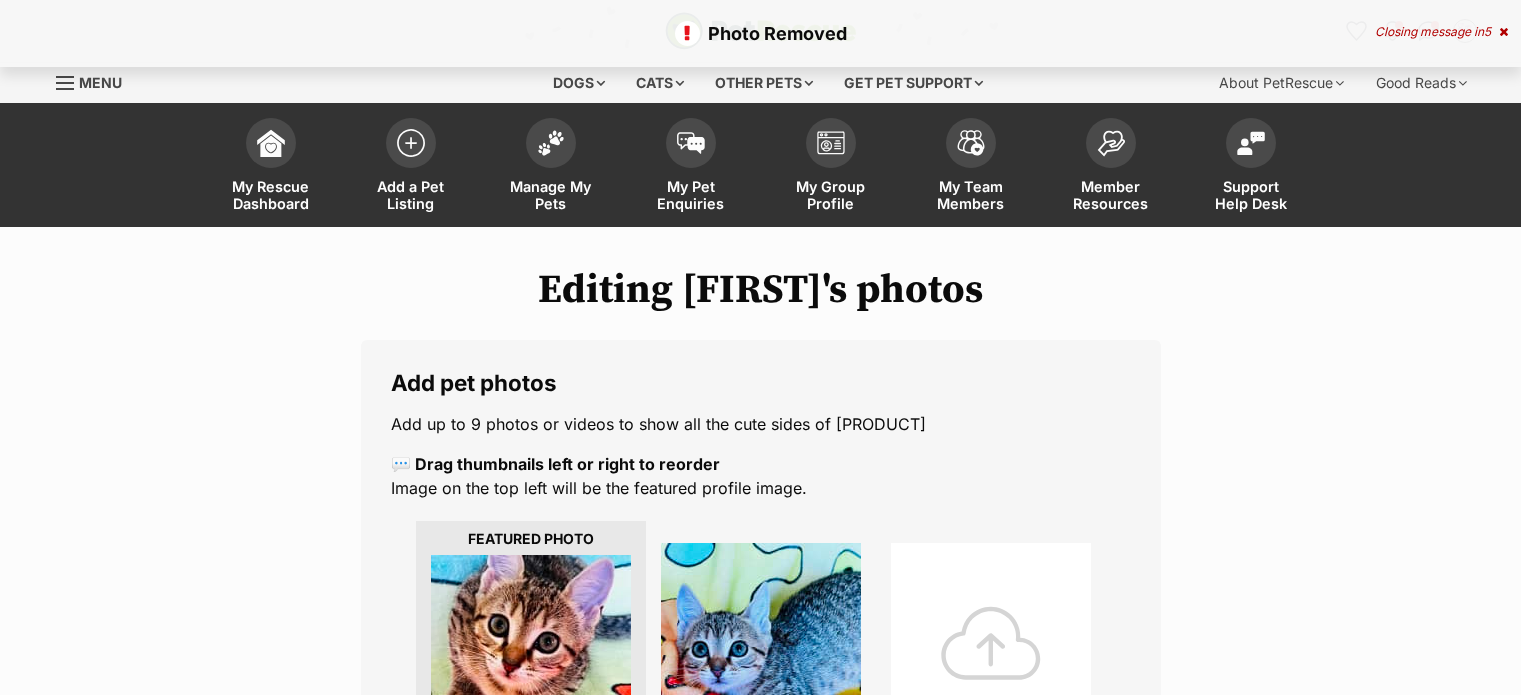 scroll, scrollTop: 0, scrollLeft: 0, axis: both 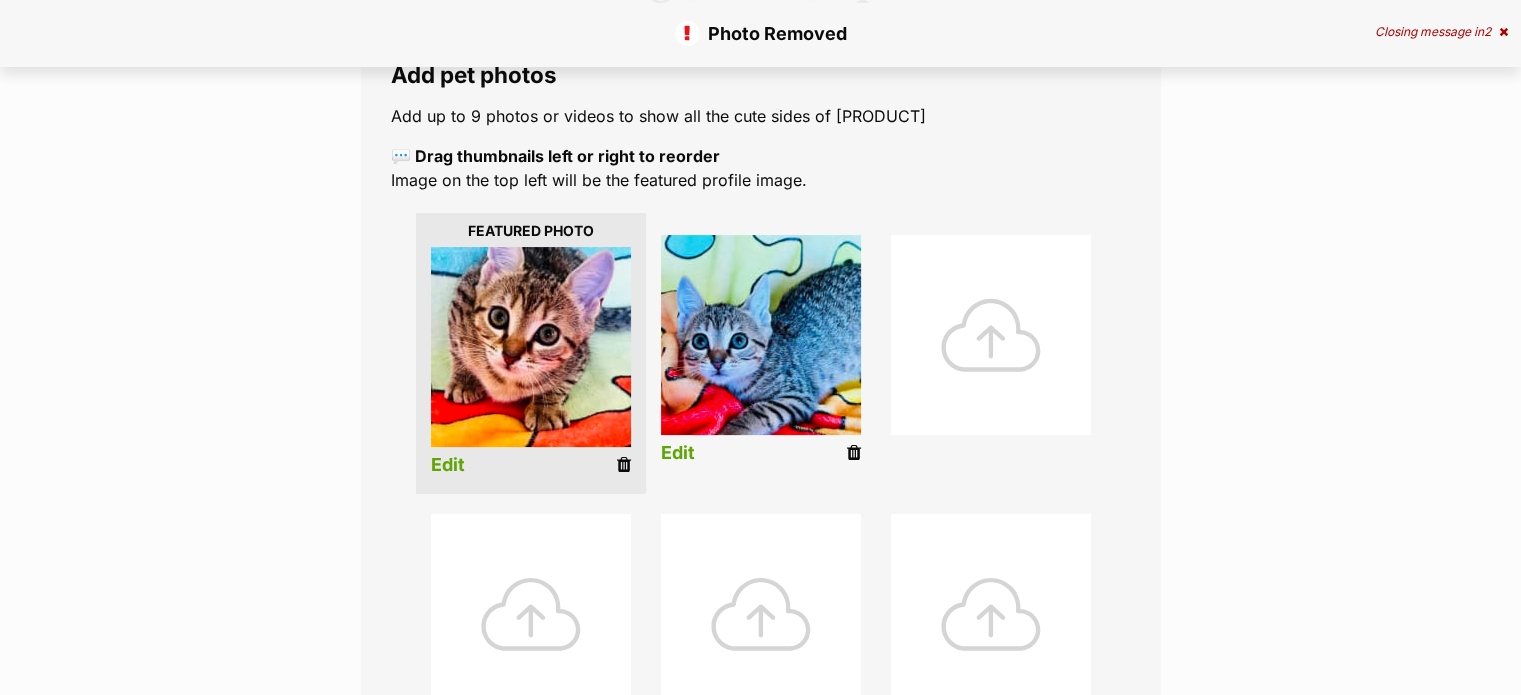 click at bounding box center (854, 453) 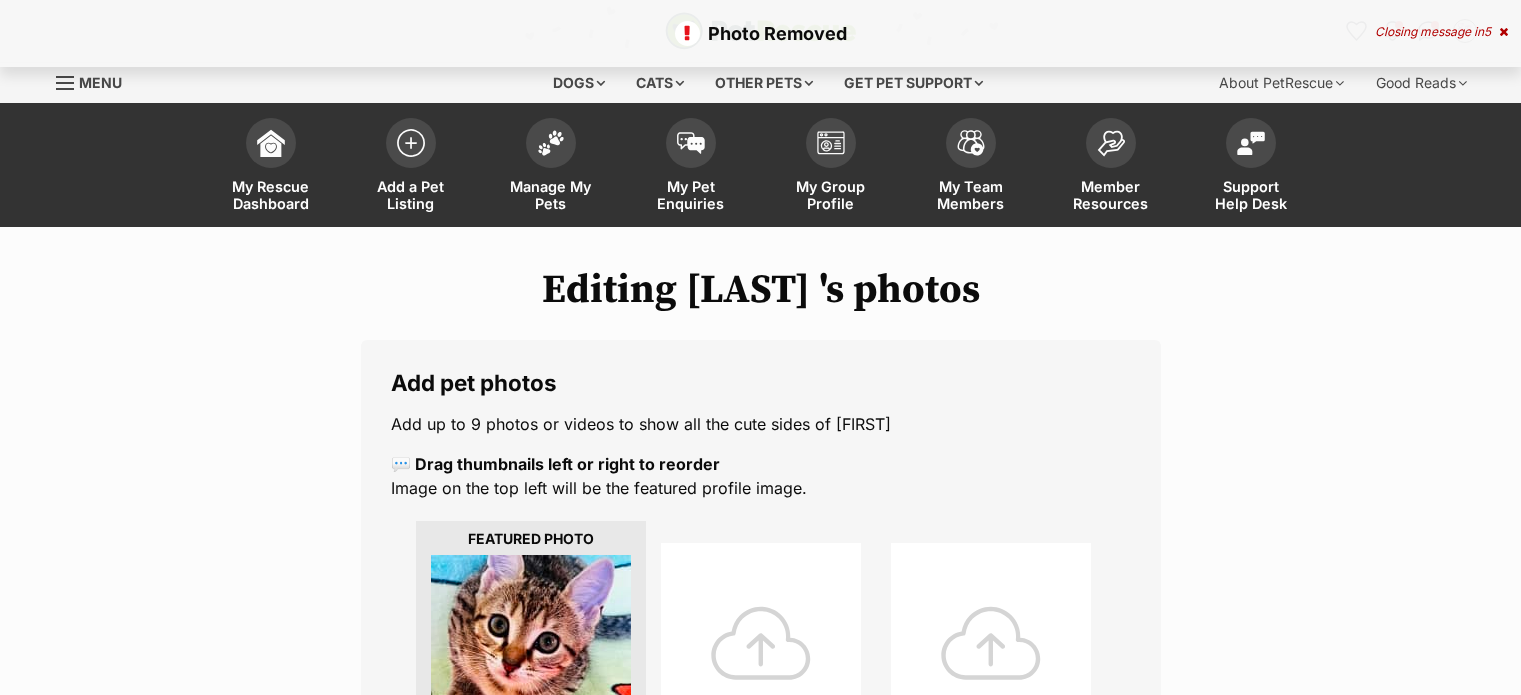 scroll, scrollTop: 0, scrollLeft: 0, axis: both 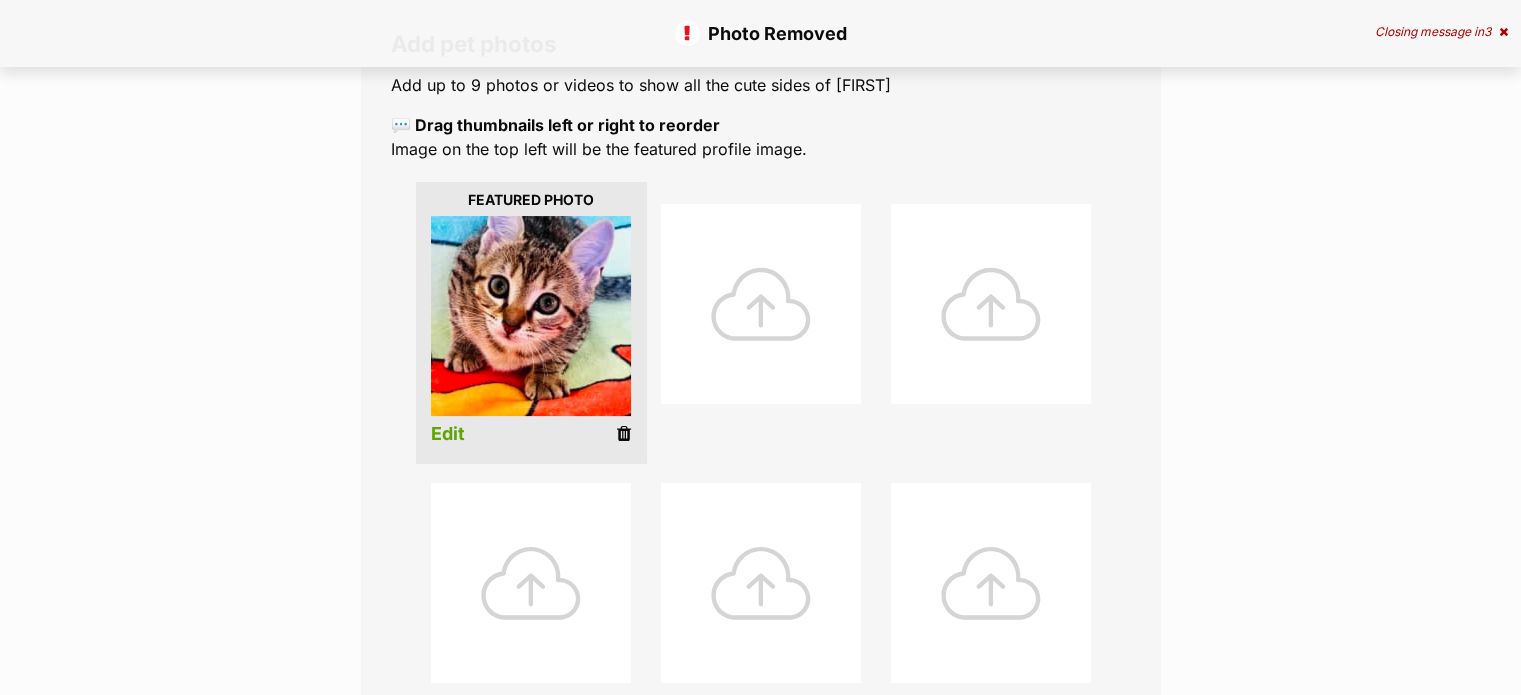 click at bounding box center [624, 434] 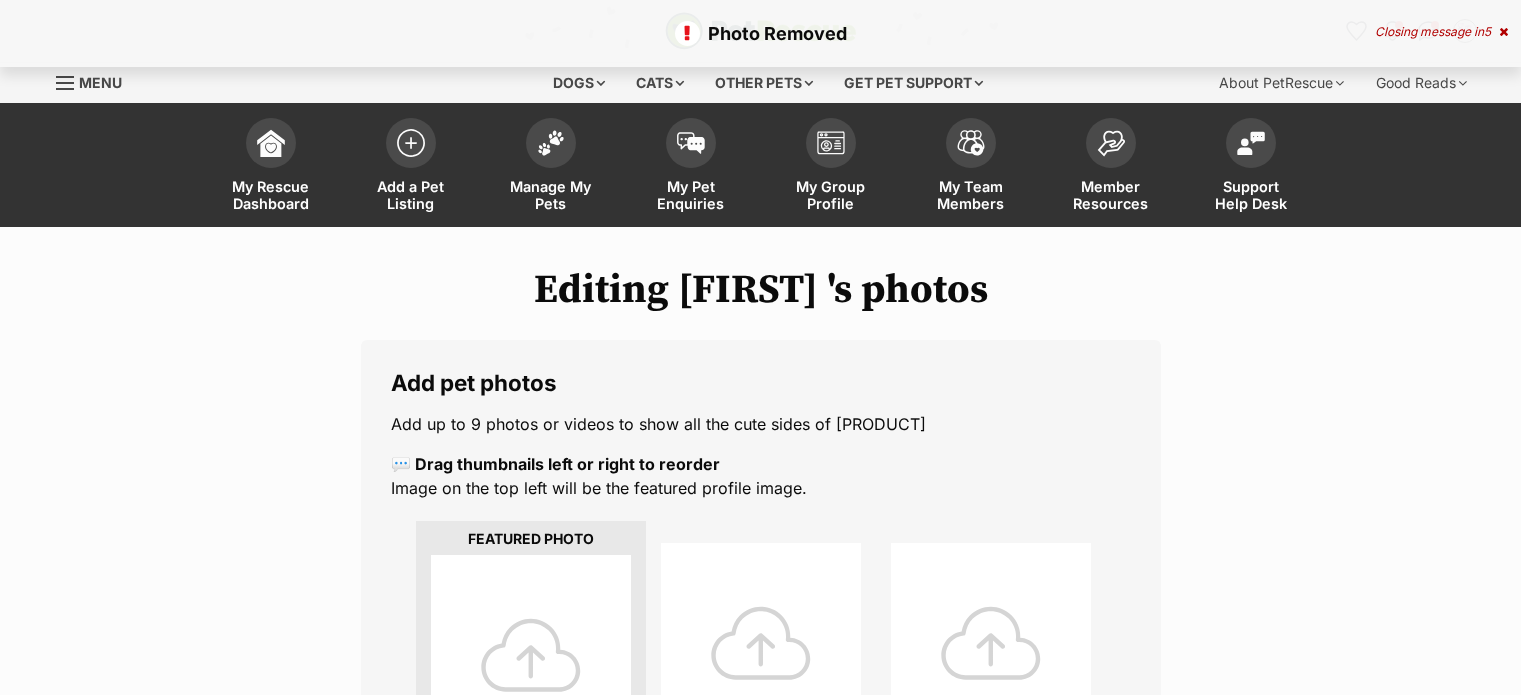 scroll, scrollTop: 0, scrollLeft: 0, axis: both 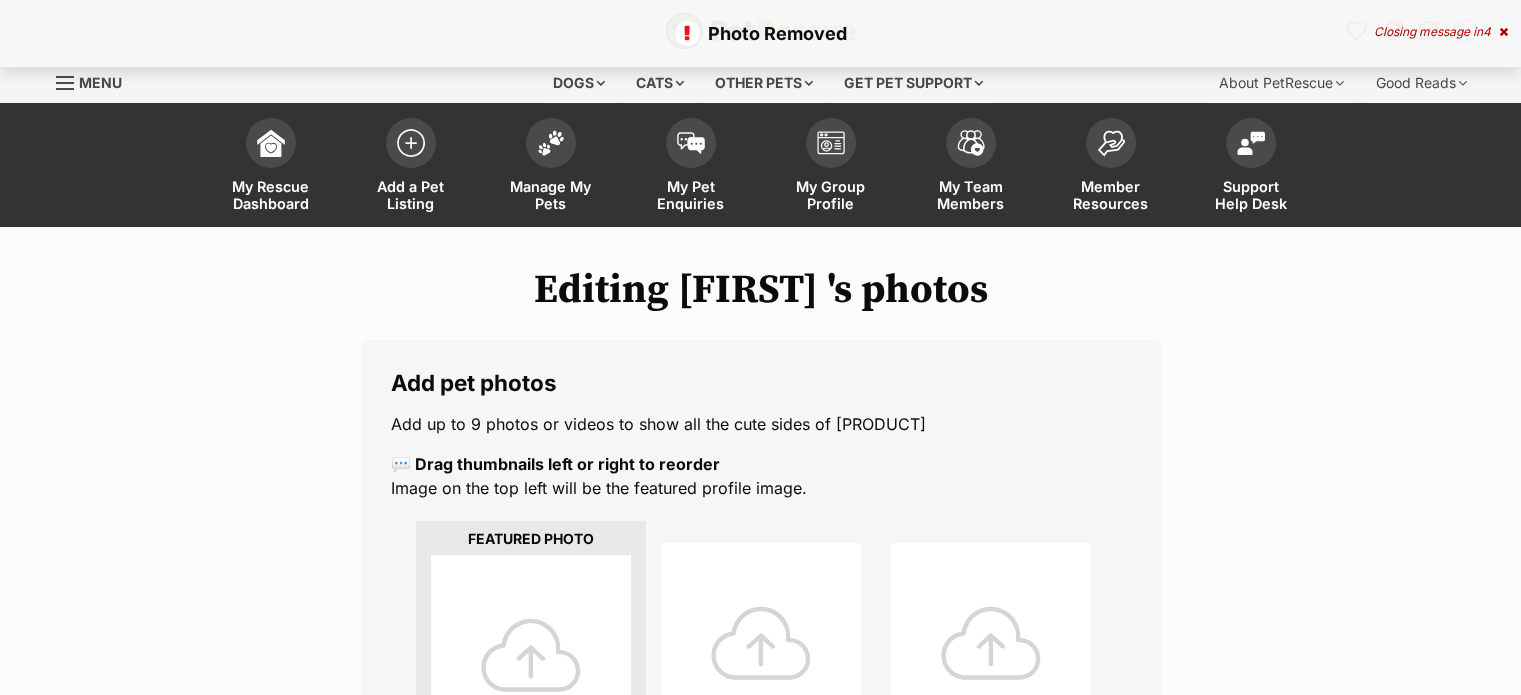 click at bounding box center [531, 655] 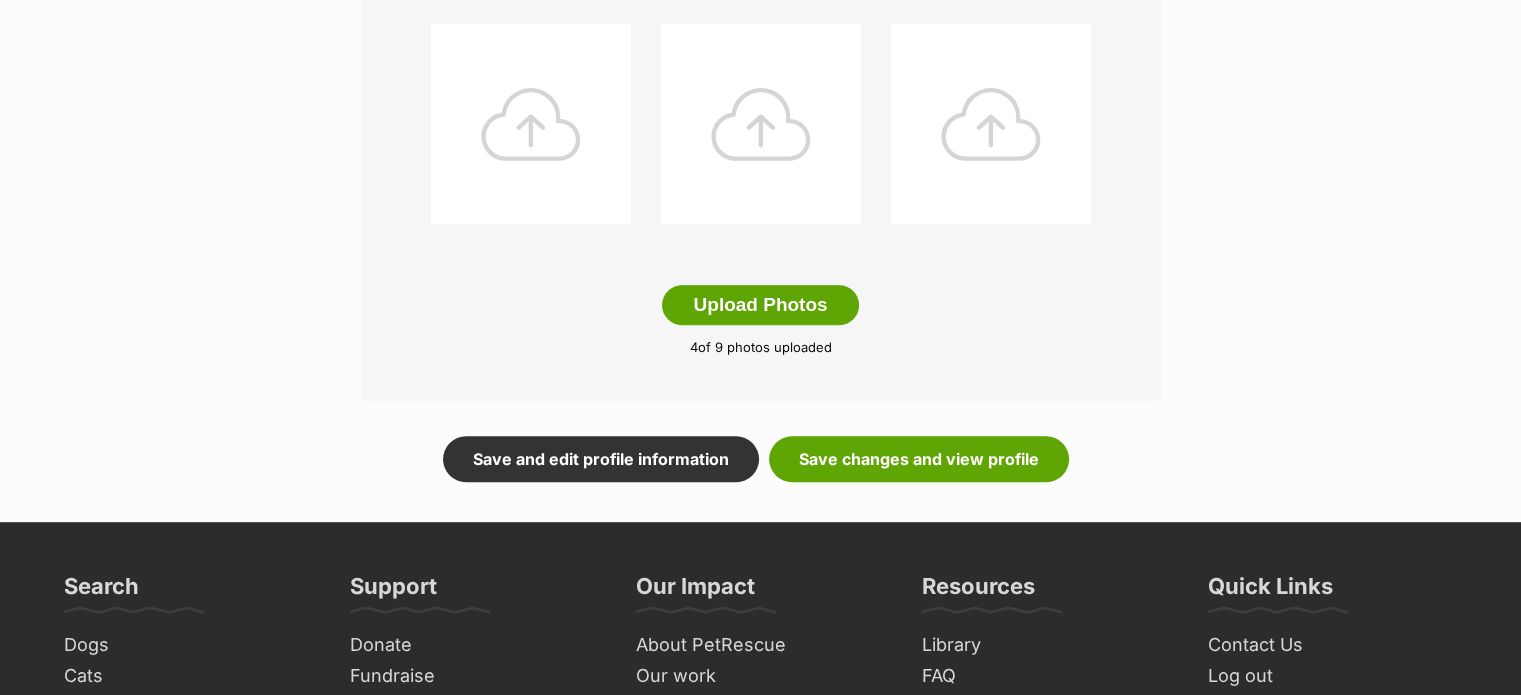 scroll, scrollTop: 1013, scrollLeft: 0, axis: vertical 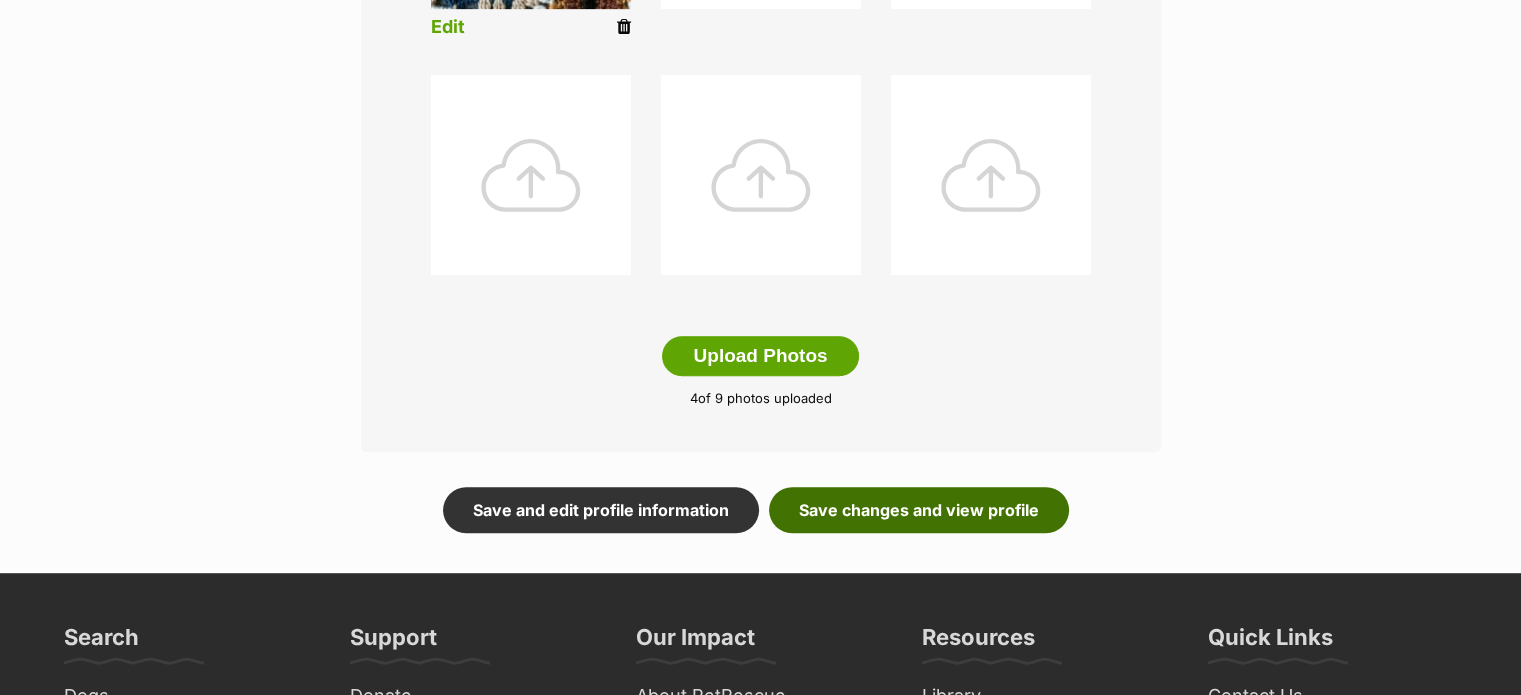 click on "Save changes and view profile" at bounding box center (919, 510) 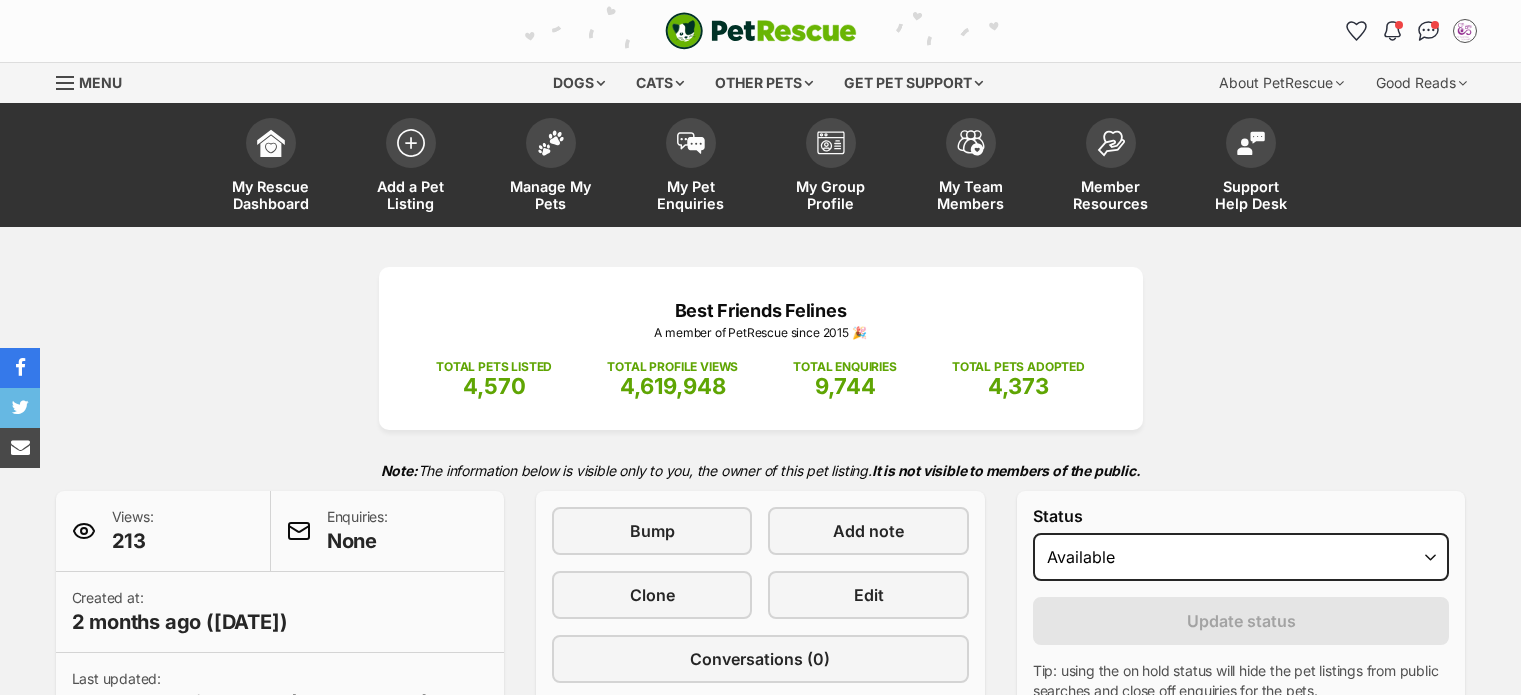 scroll, scrollTop: 0, scrollLeft: 0, axis: both 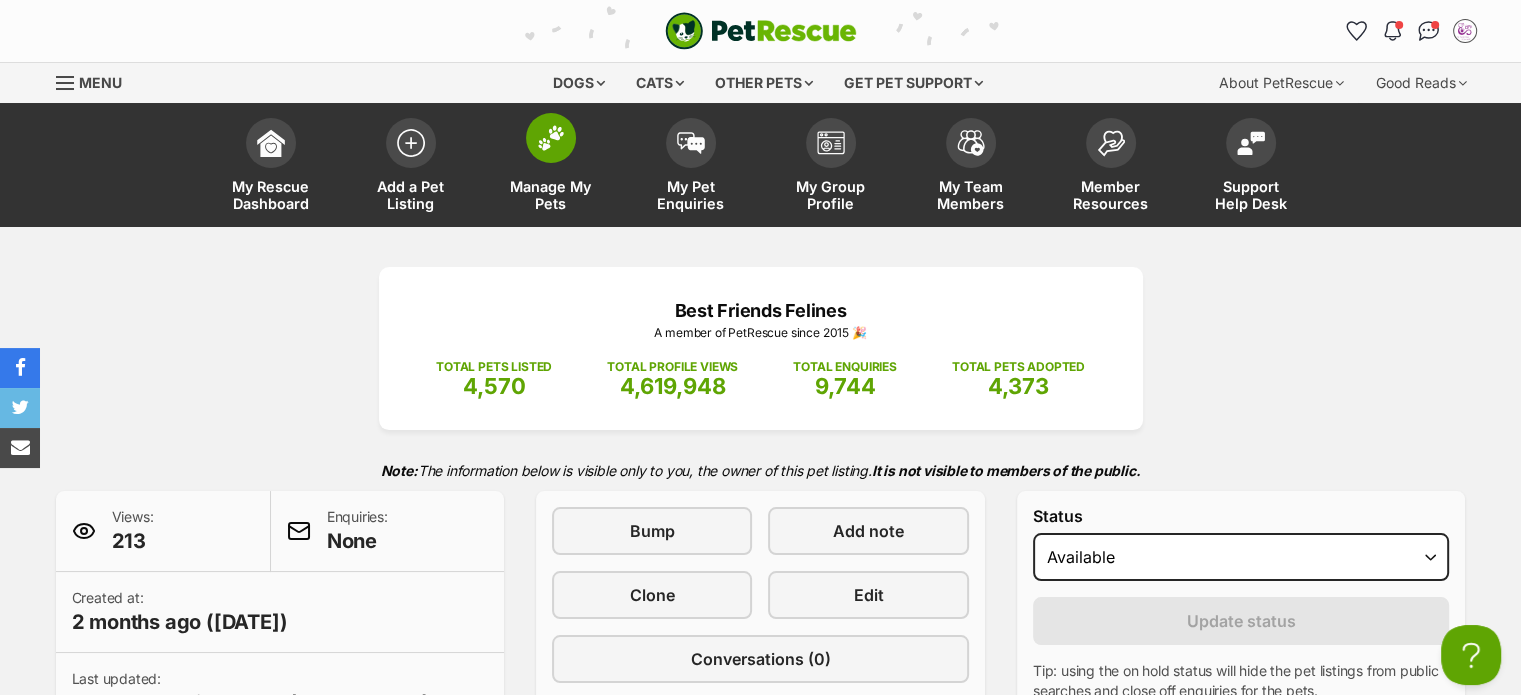 click on "Manage My Pets" at bounding box center [551, 195] 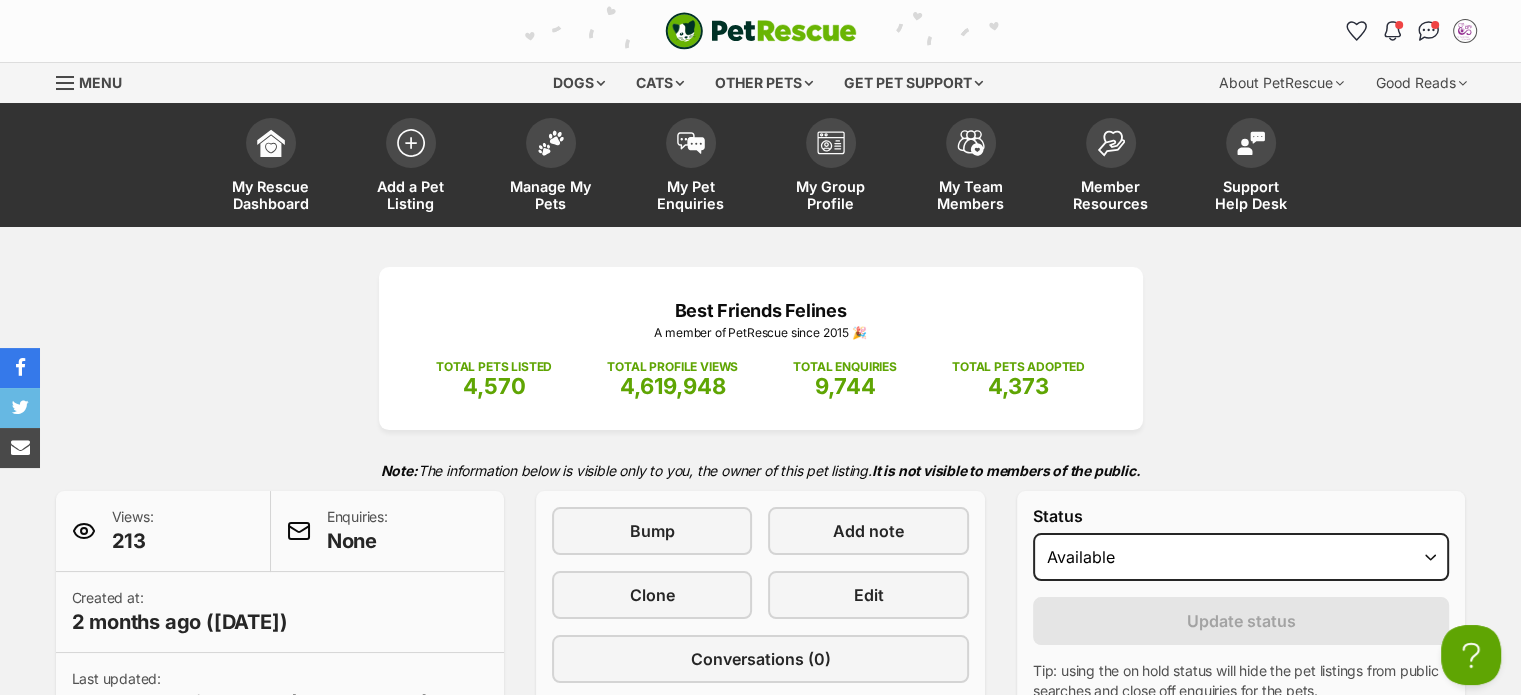 scroll, scrollTop: 0, scrollLeft: 0, axis: both 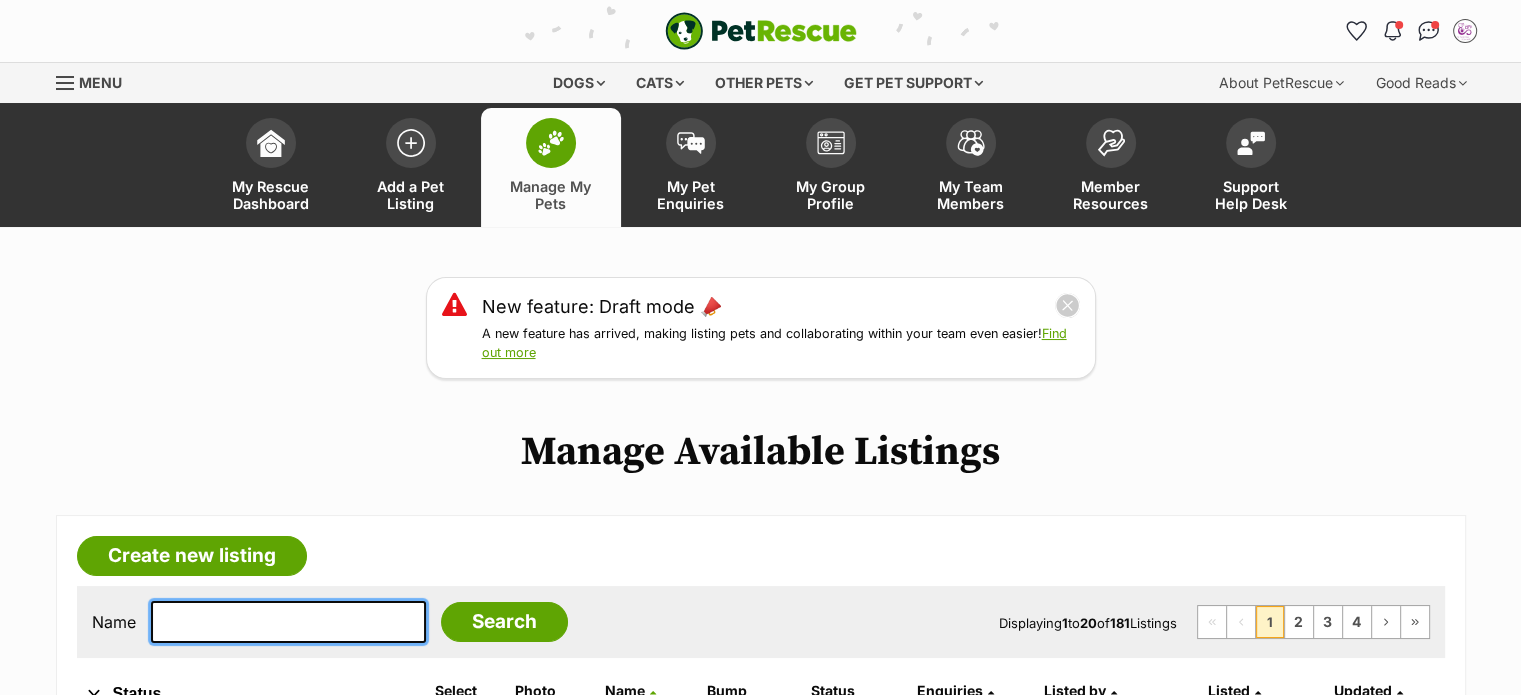 click at bounding box center (288, 622) 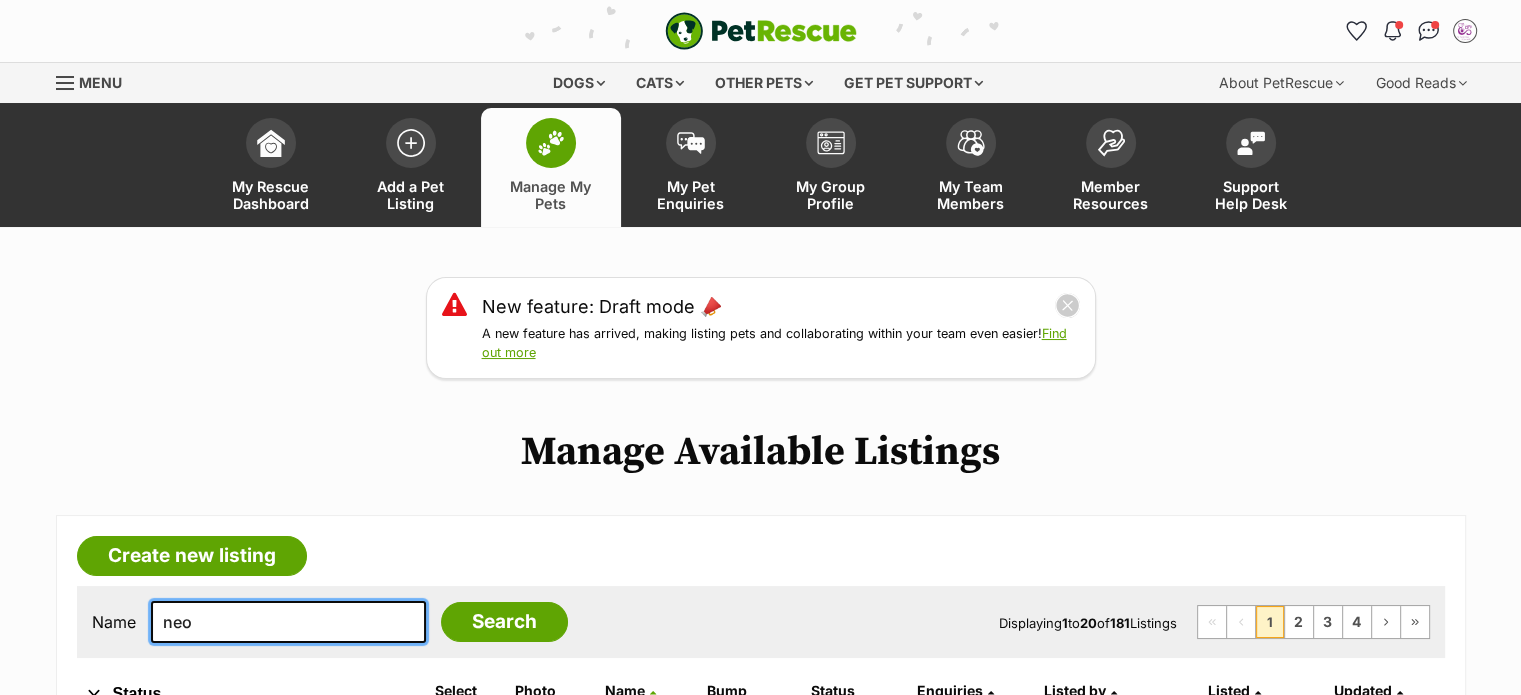 type on "neo" 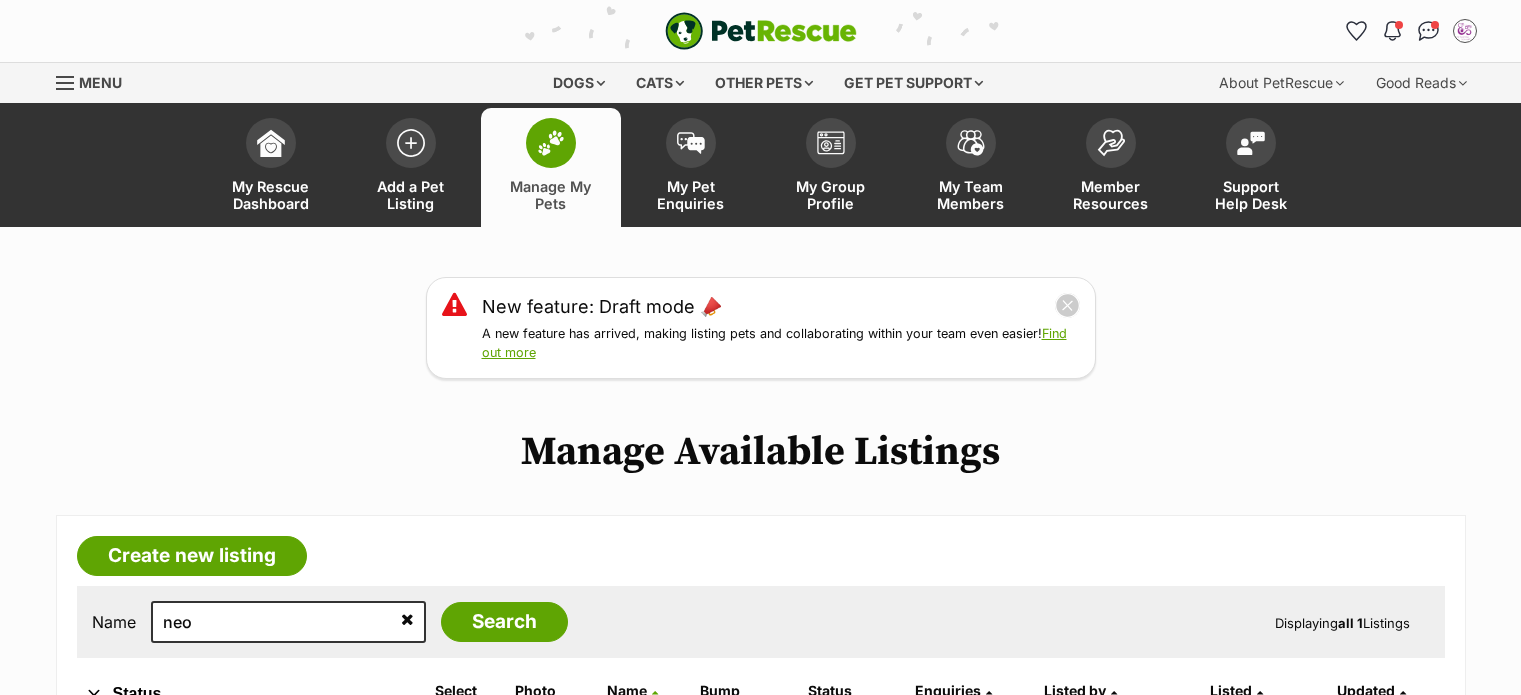 scroll, scrollTop: 0, scrollLeft: 0, axis: both 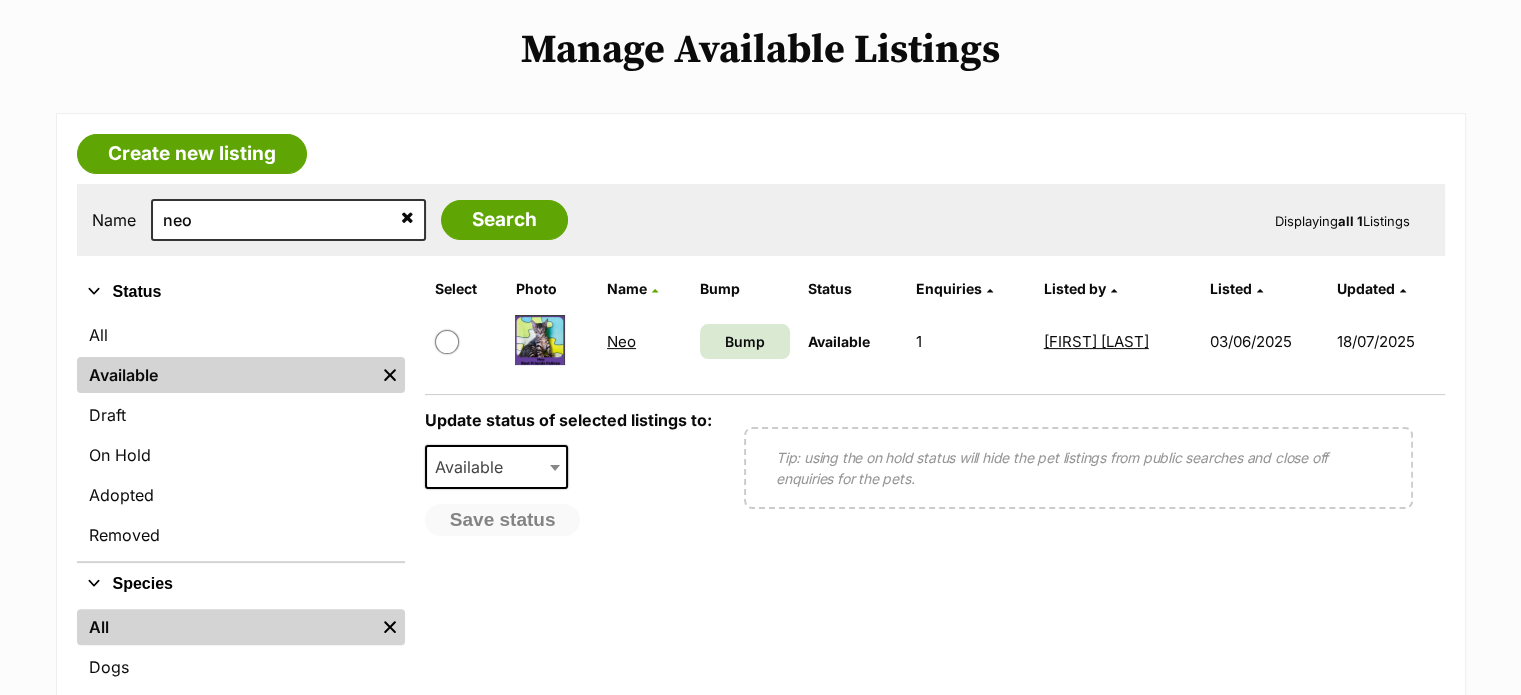 drag, startPoint x: 0, startPoint y: 0, endPoint x: 1535, endPoint y: 176, distance: 1545.057 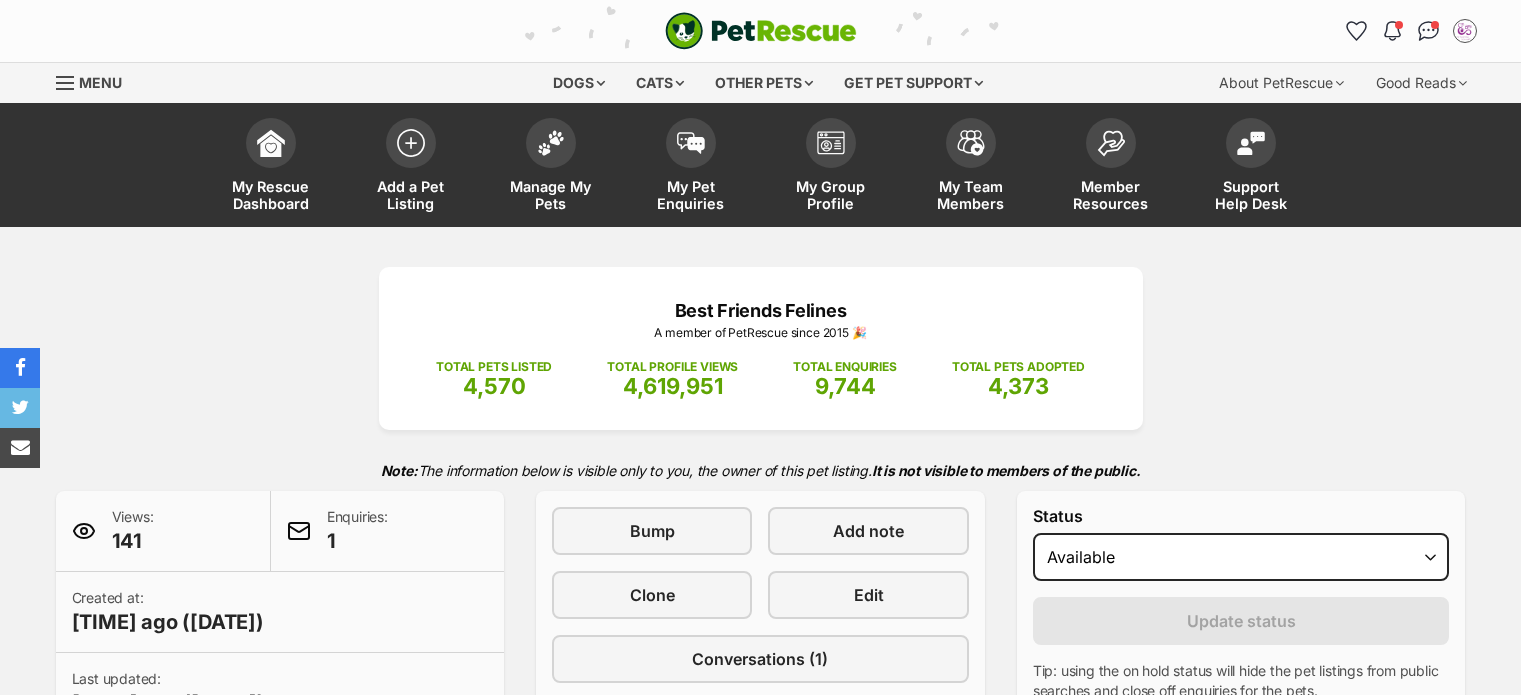 scroll, scrollTop: 0, scrollLeft: 0, axis: both 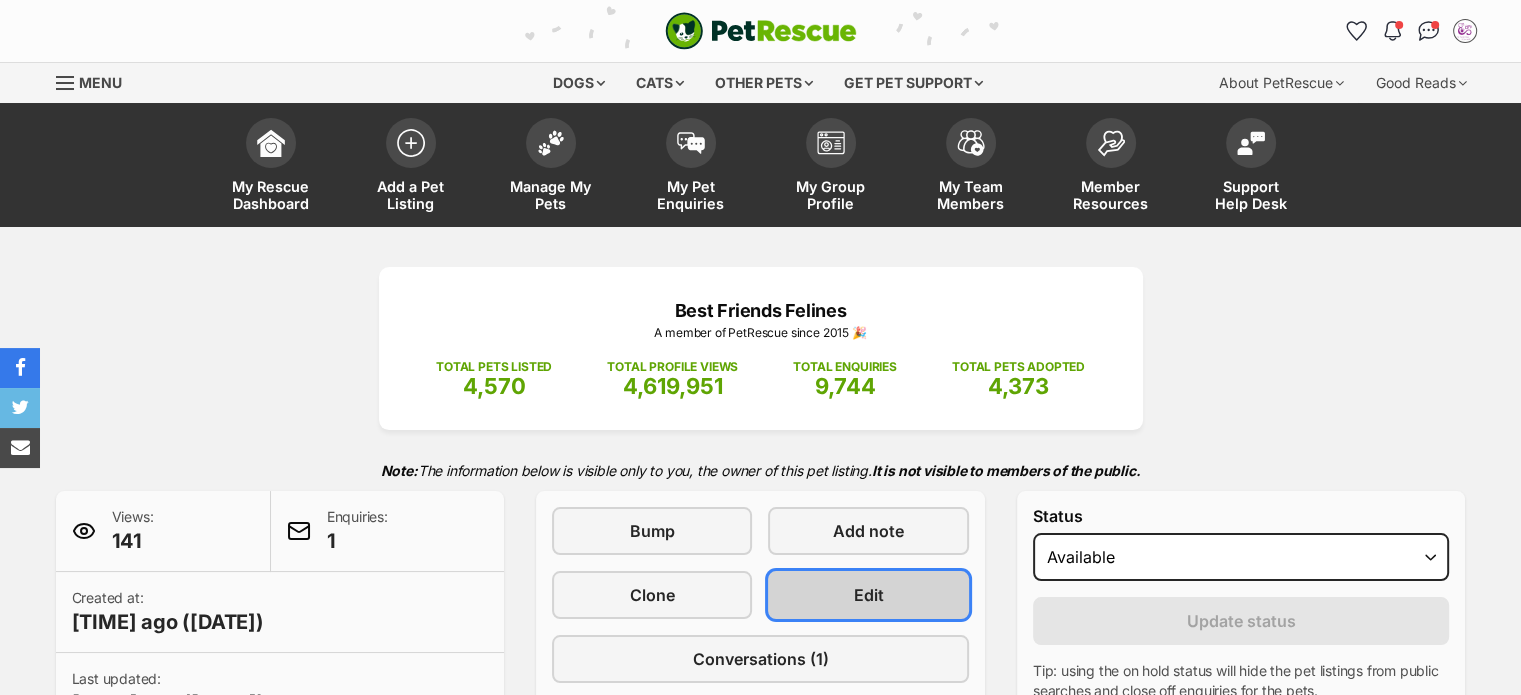 click on "Edit" at bounding box center (869, 595) 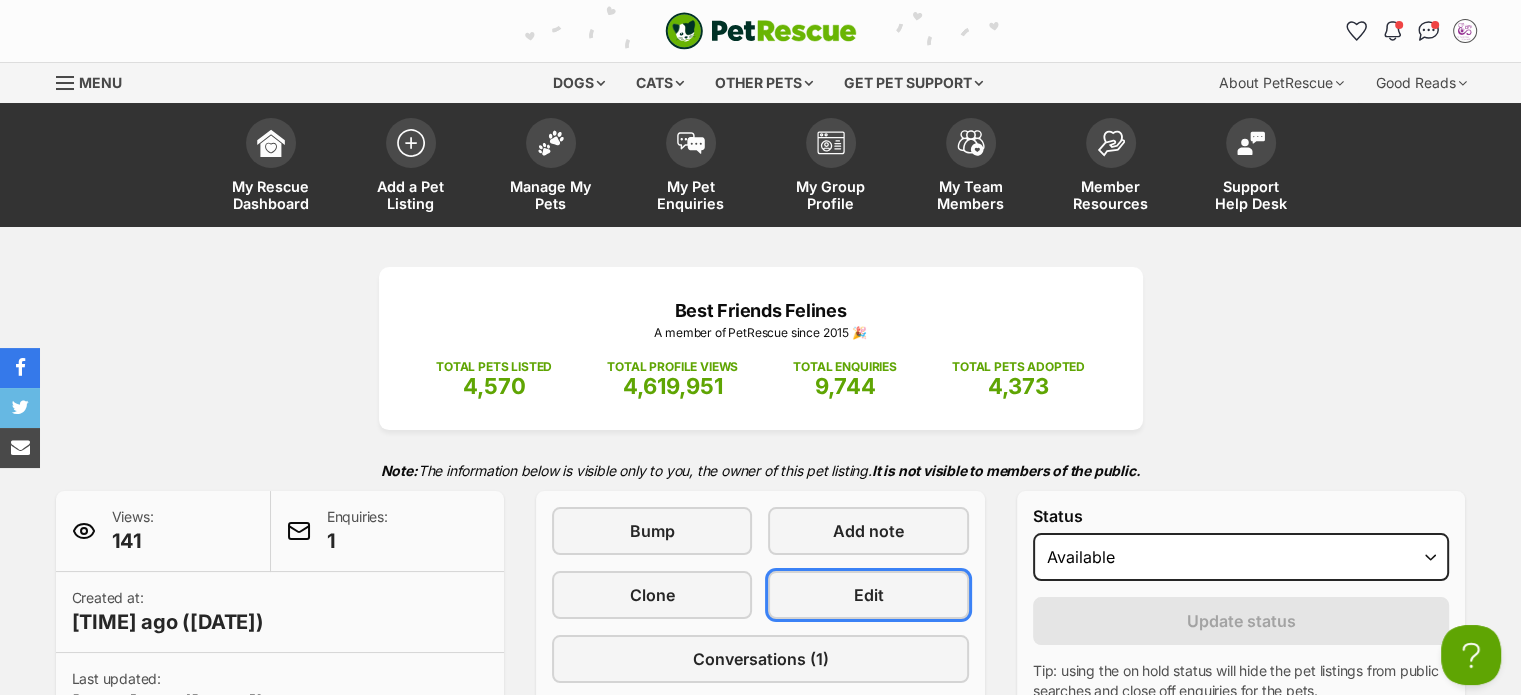scroll, scrollTop: 0, scrollLeft: 0, axis: both 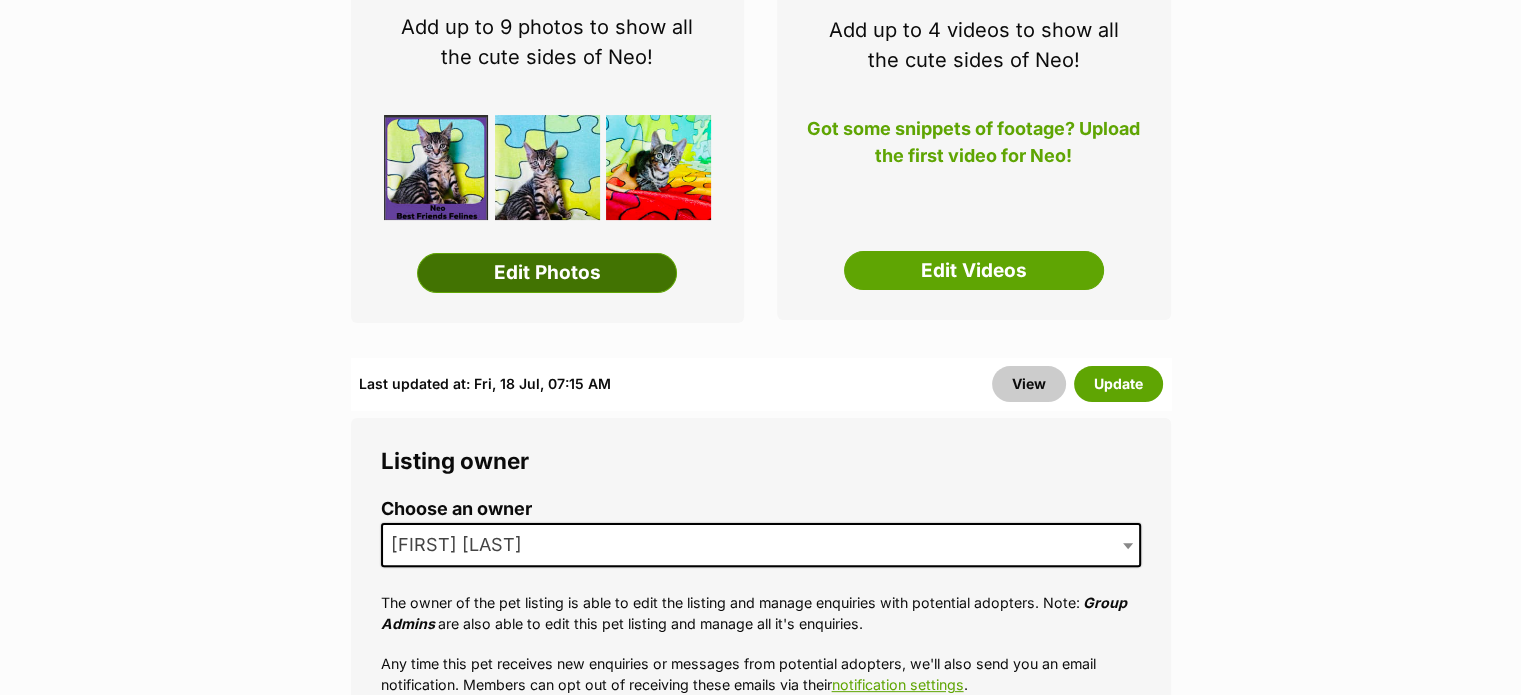click on "Edit Photos" at bounding box center [547, 273] 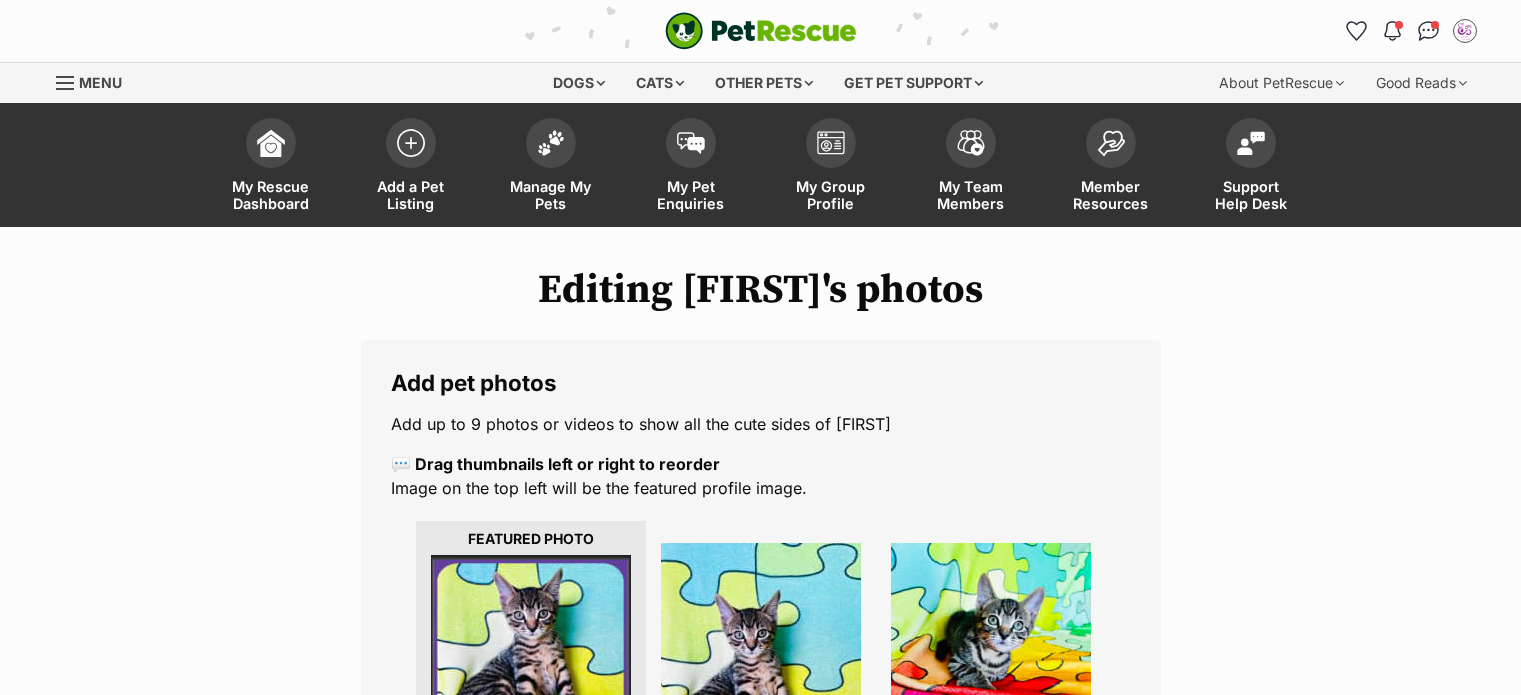 scroll, scrollTop: 0, scrollLeft: 0, axis: both 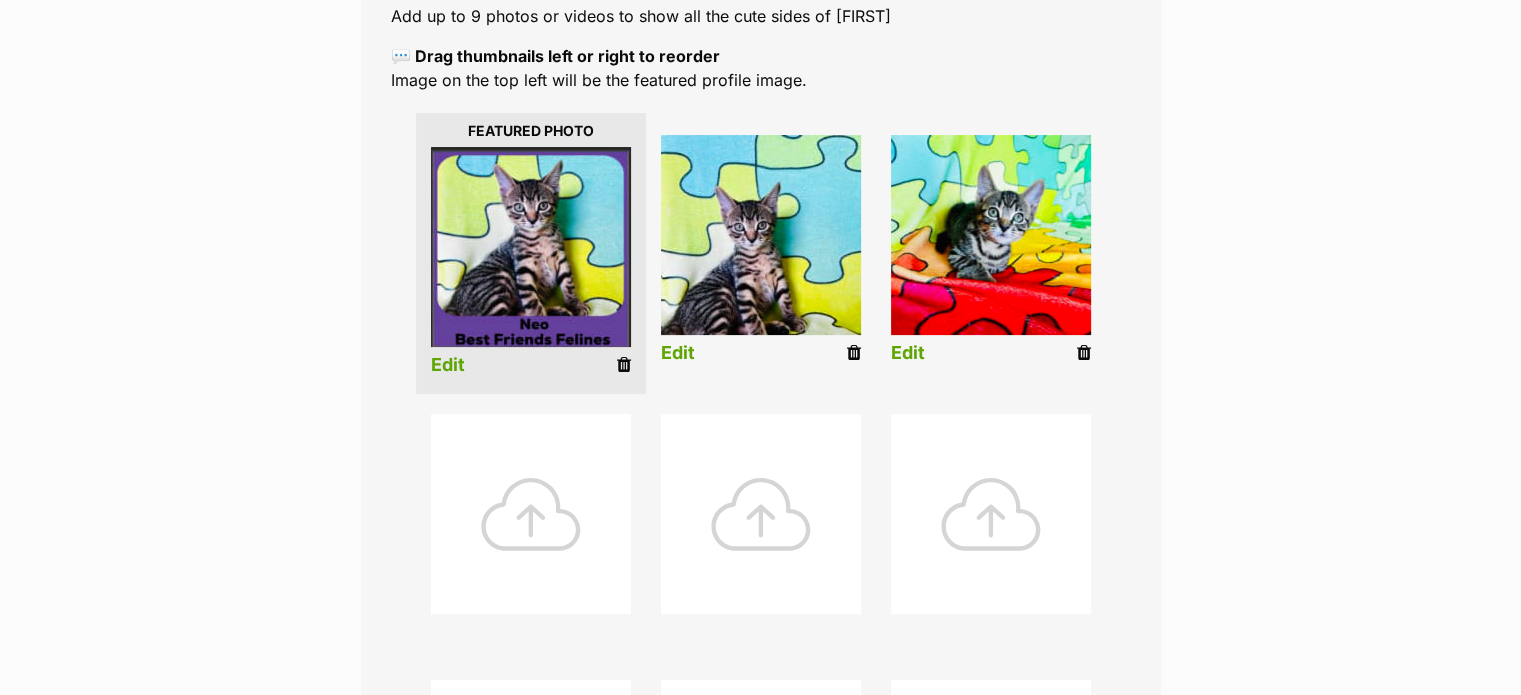 click at bounding box center [1084, 353] 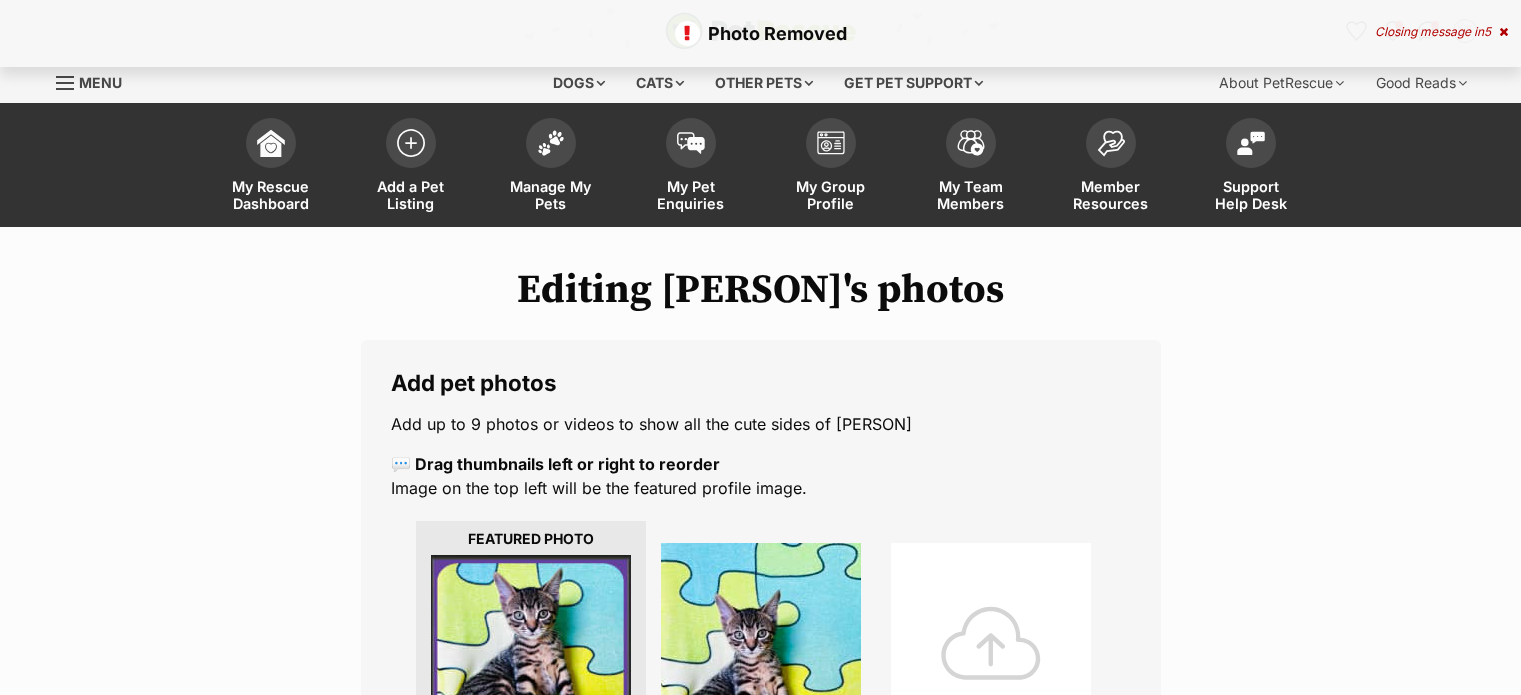 scroll, scrollTop: 0, scrollLeft: 0, axis: both 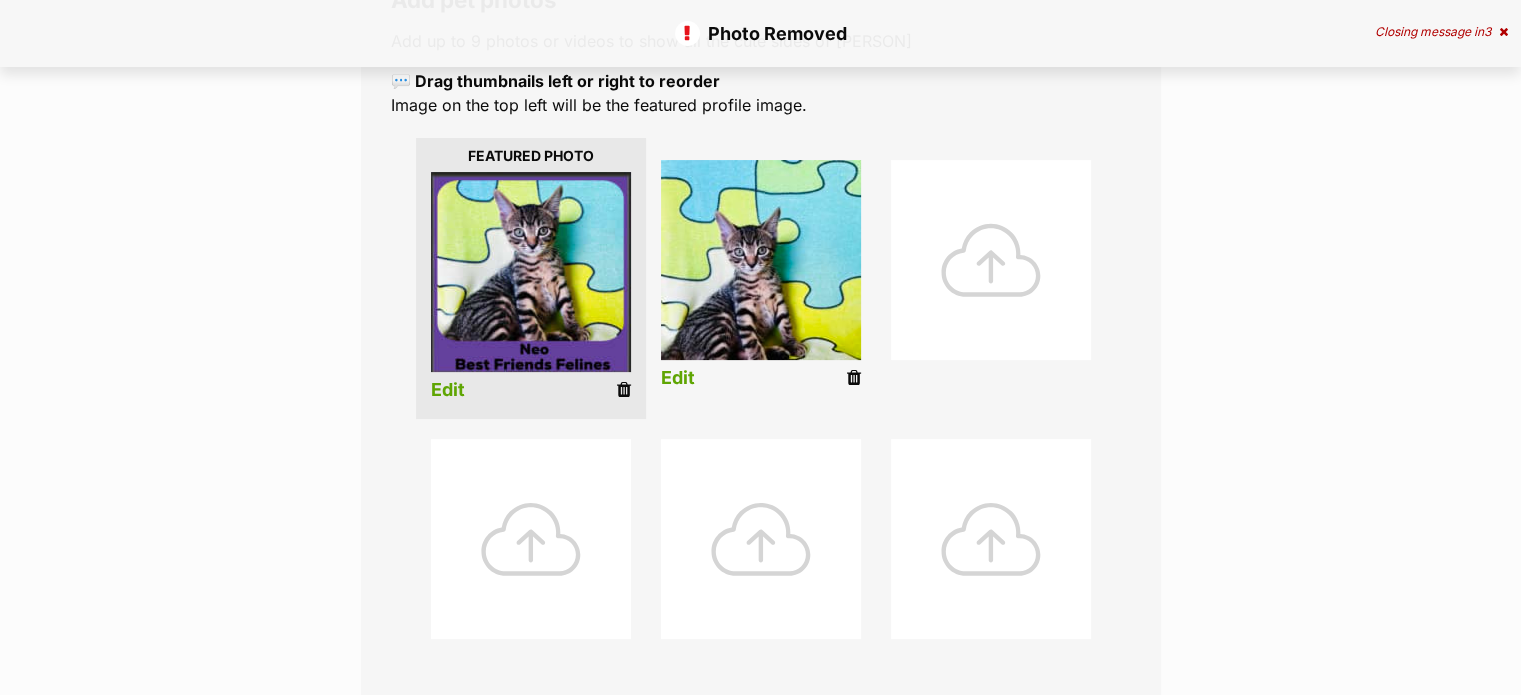 click at bounding box center (854, 378) 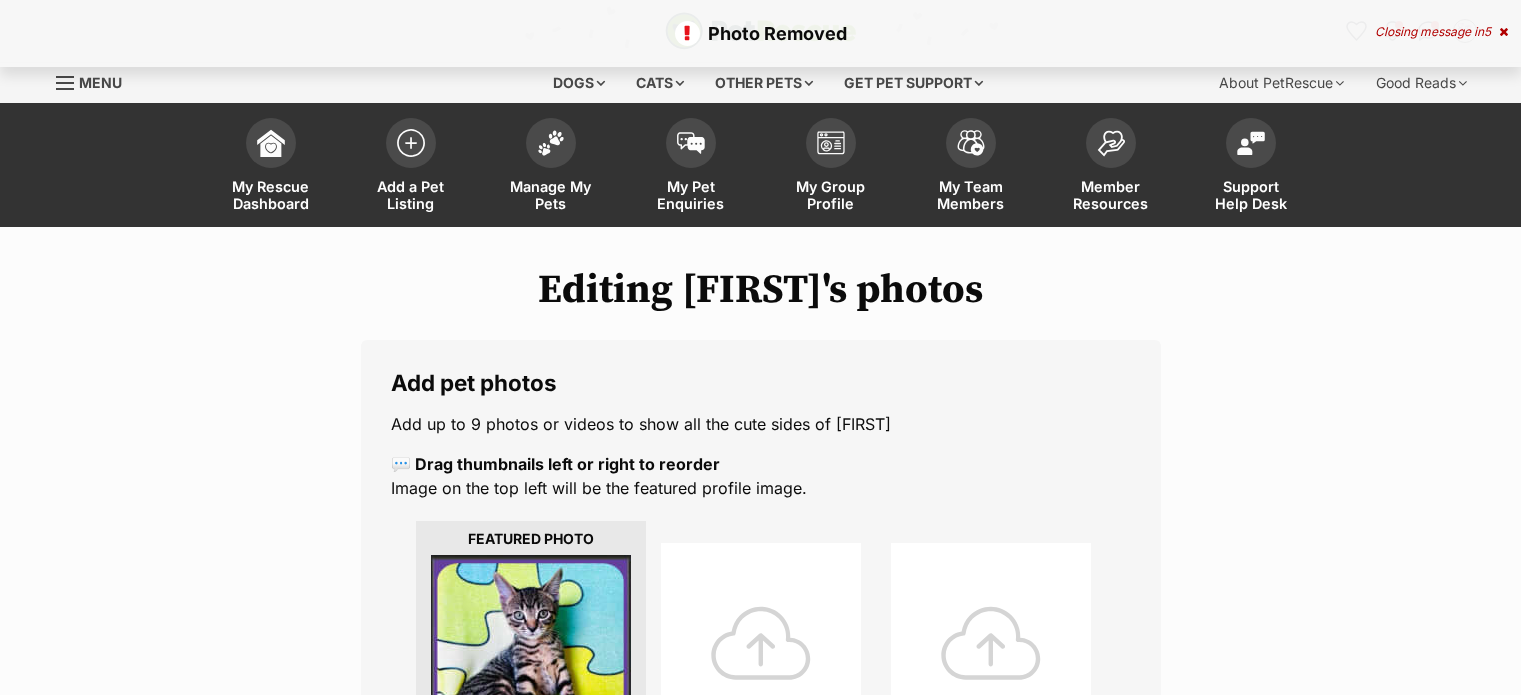scroll, scrollTop: 0, scrollLeft: 0, axis: both 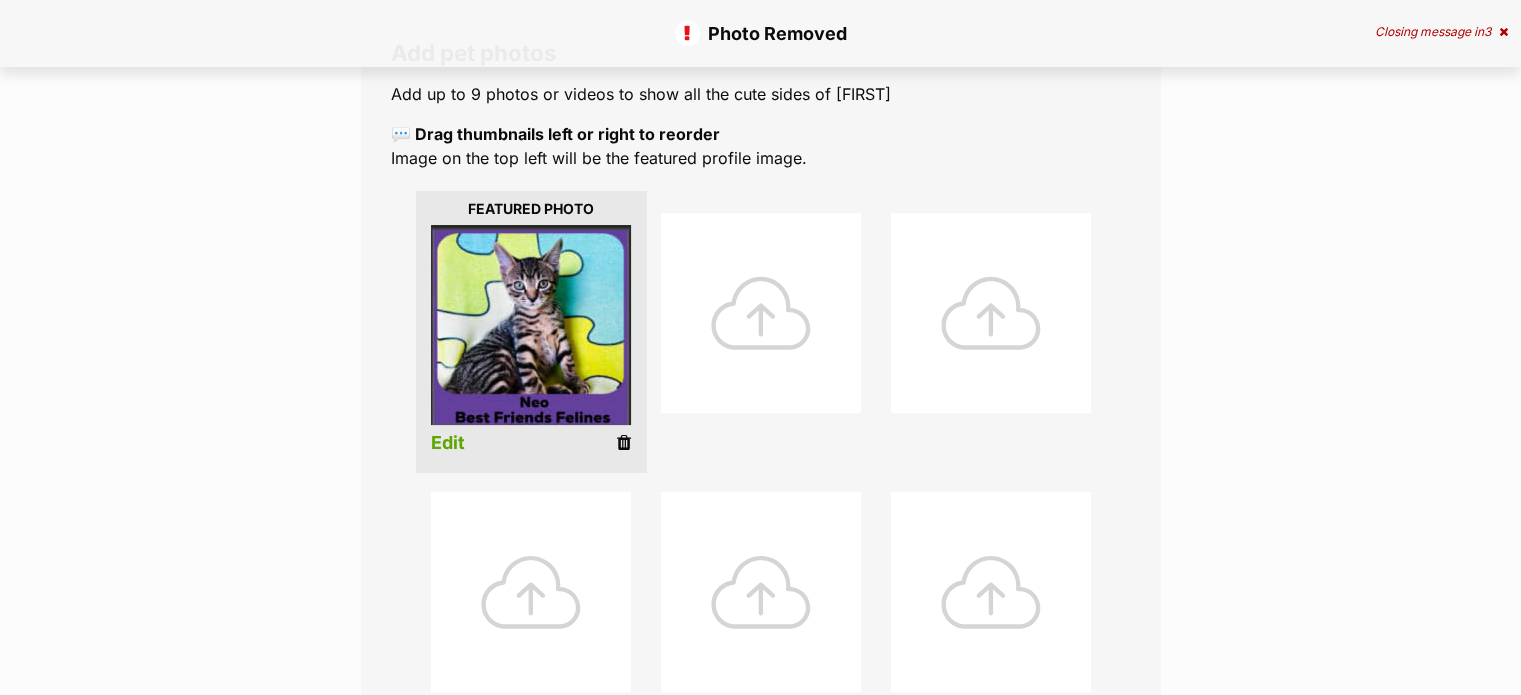 click at bounding box center [624, 443] 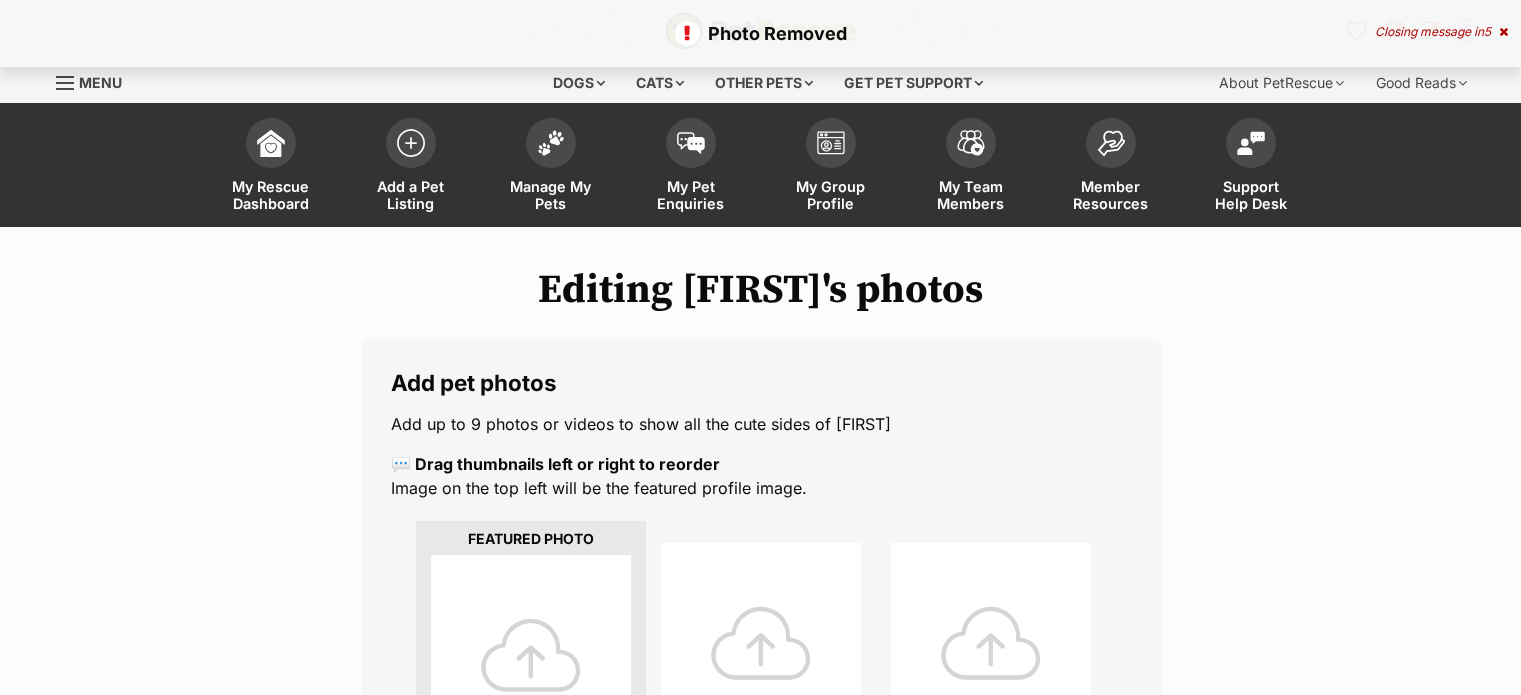 scroll, scrollTop: 0, scrollLeft: 0, axis: both 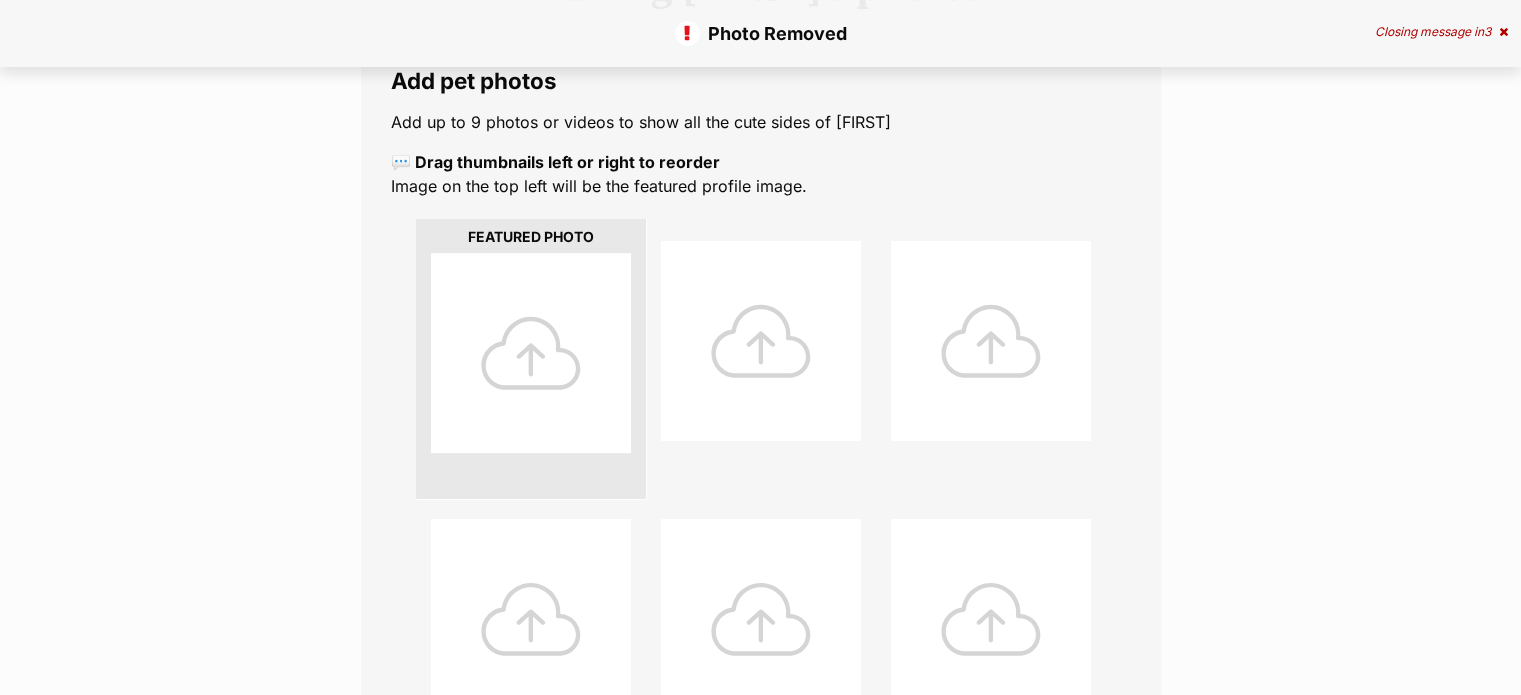 click at bounding box center (531, 353) 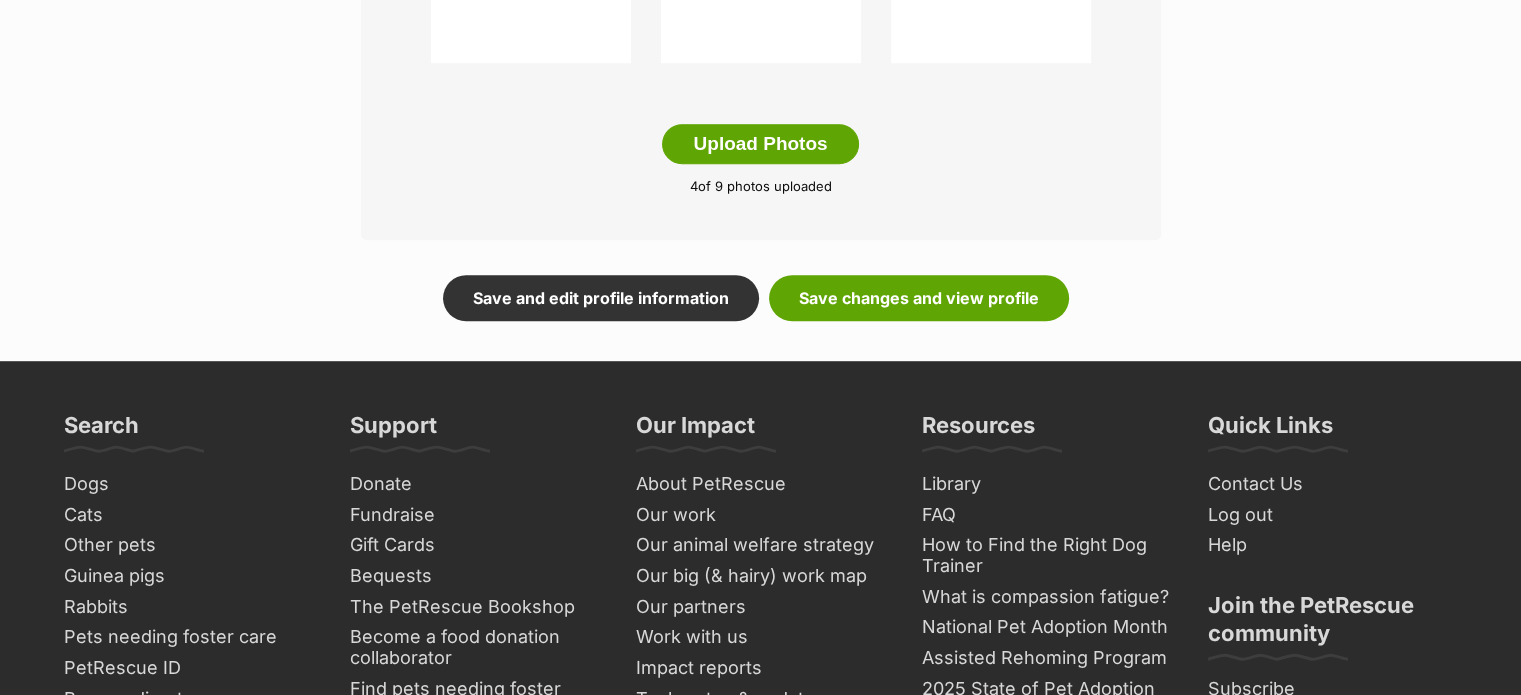 scroll, scrollTop: 1250, scrollLeft: 0, axis: vertical 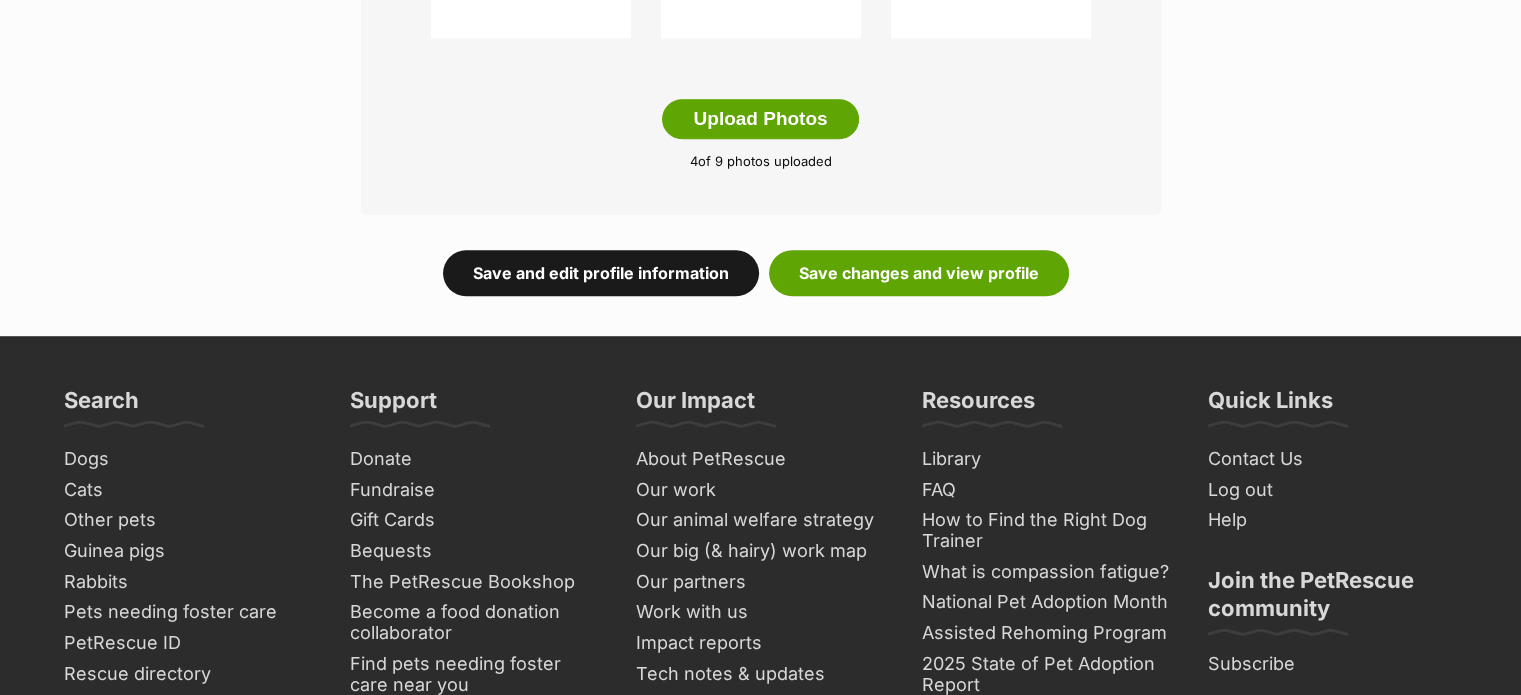 click on "Save and edit profile information" at bounding box center [601, 273] 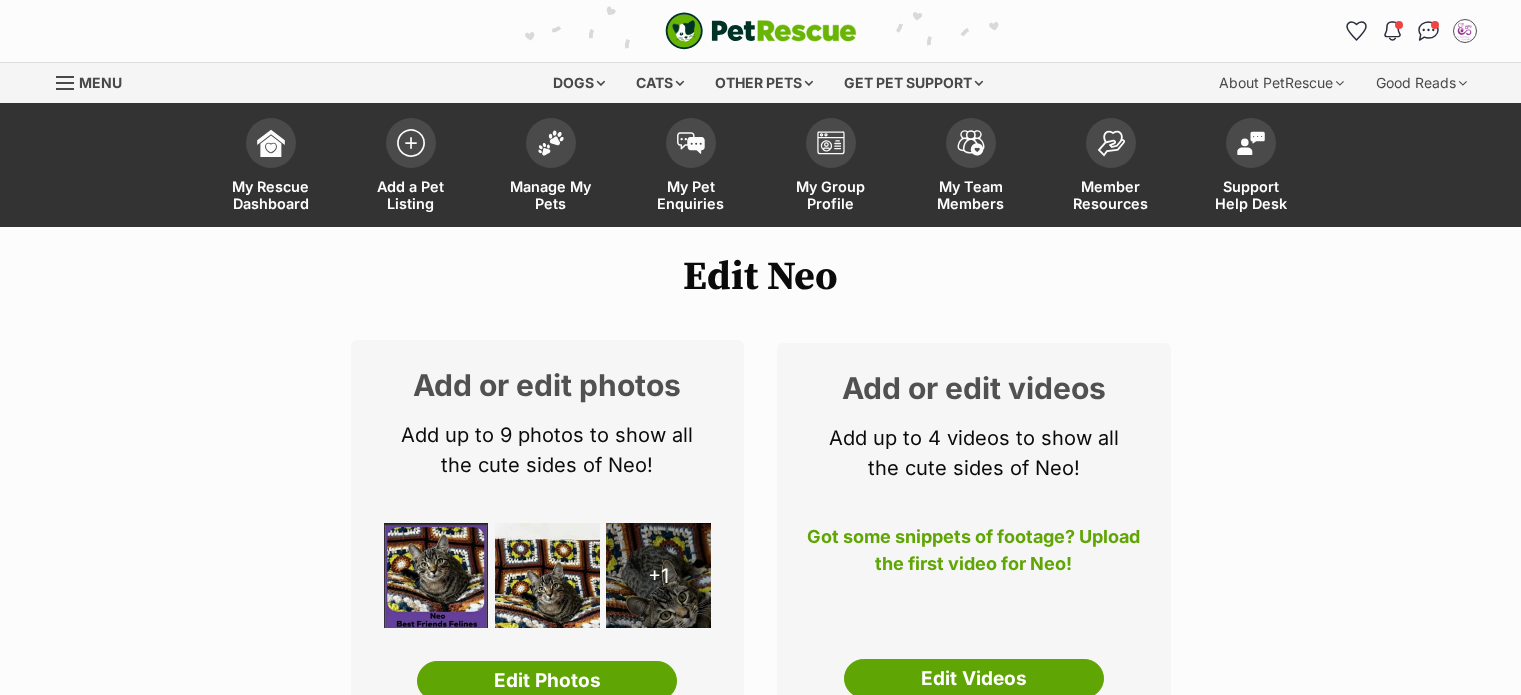scroll, scrollTop: 0, scrollLeft: 0, axis: both 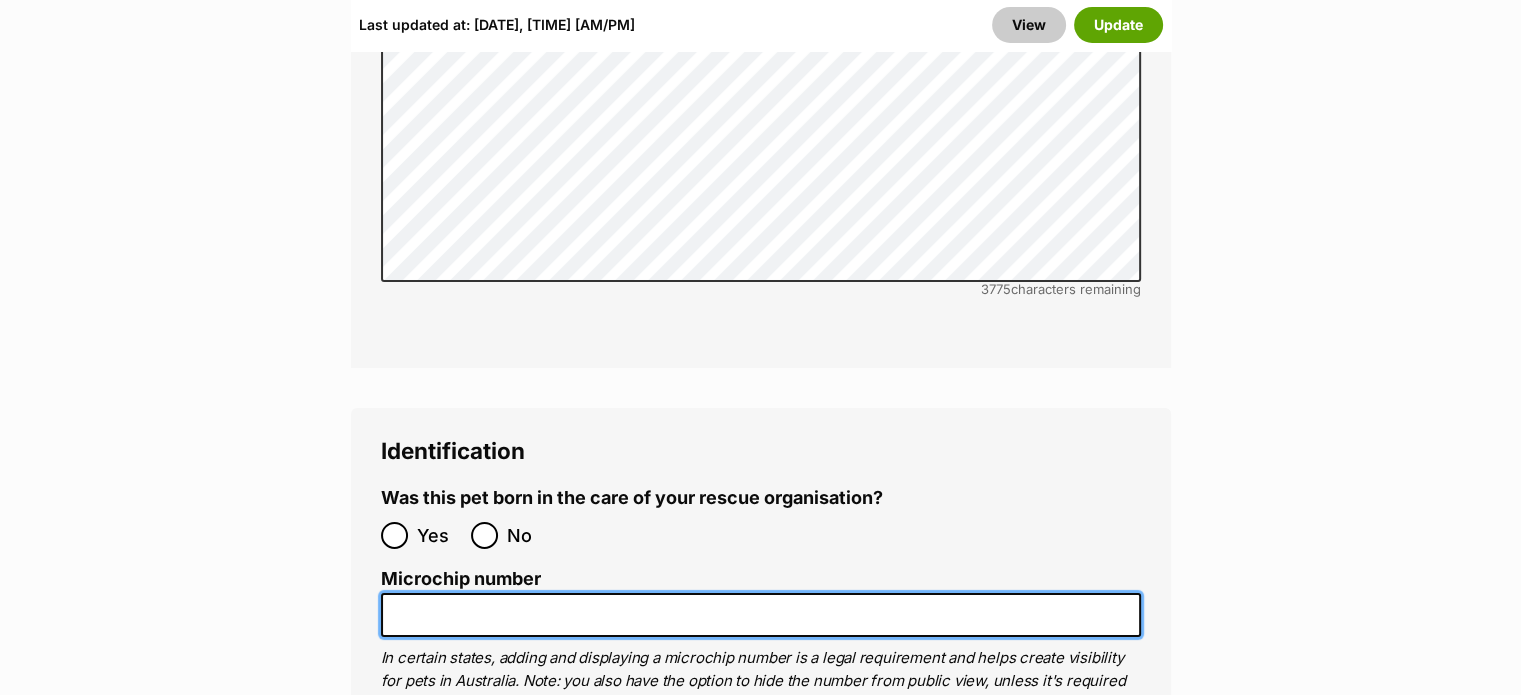 click on "Microchip number" at bounding box center [761, 615] 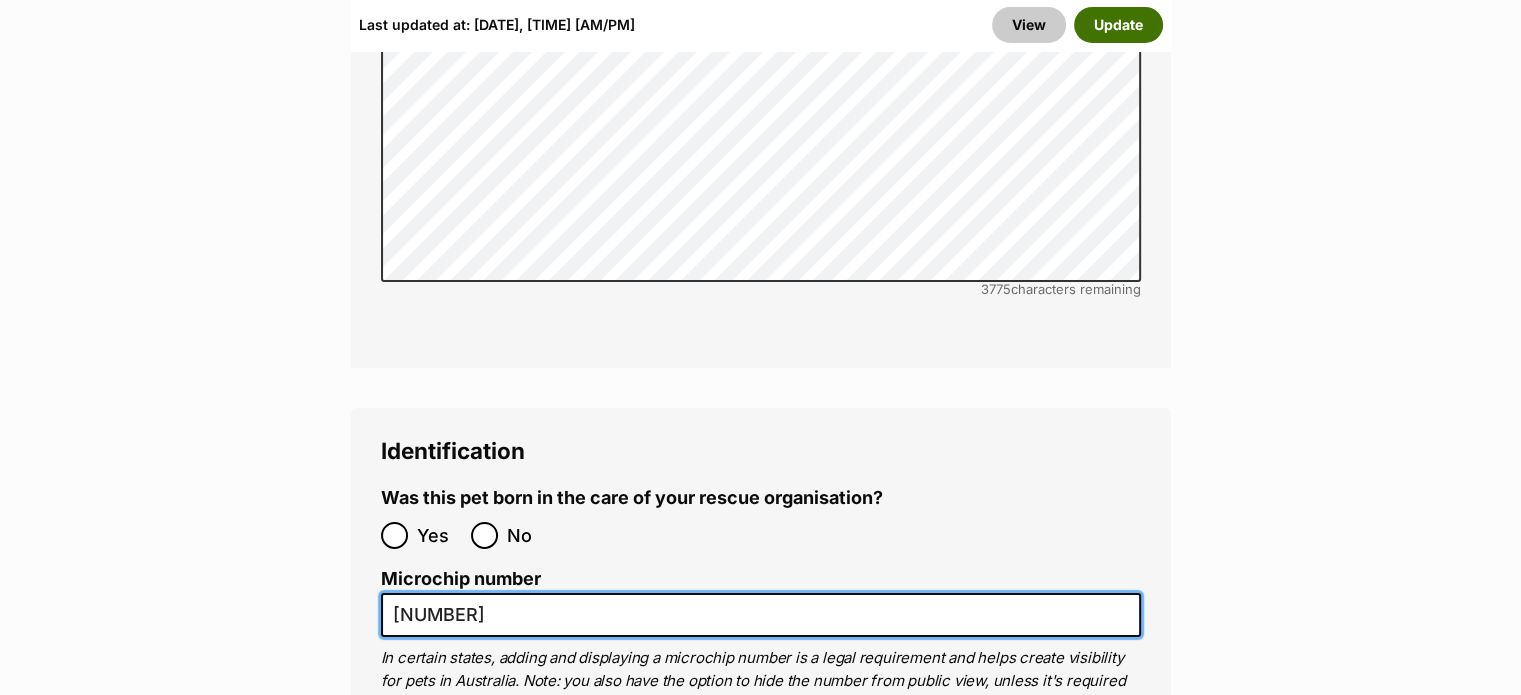 type on "[CREDIT_CARD]" 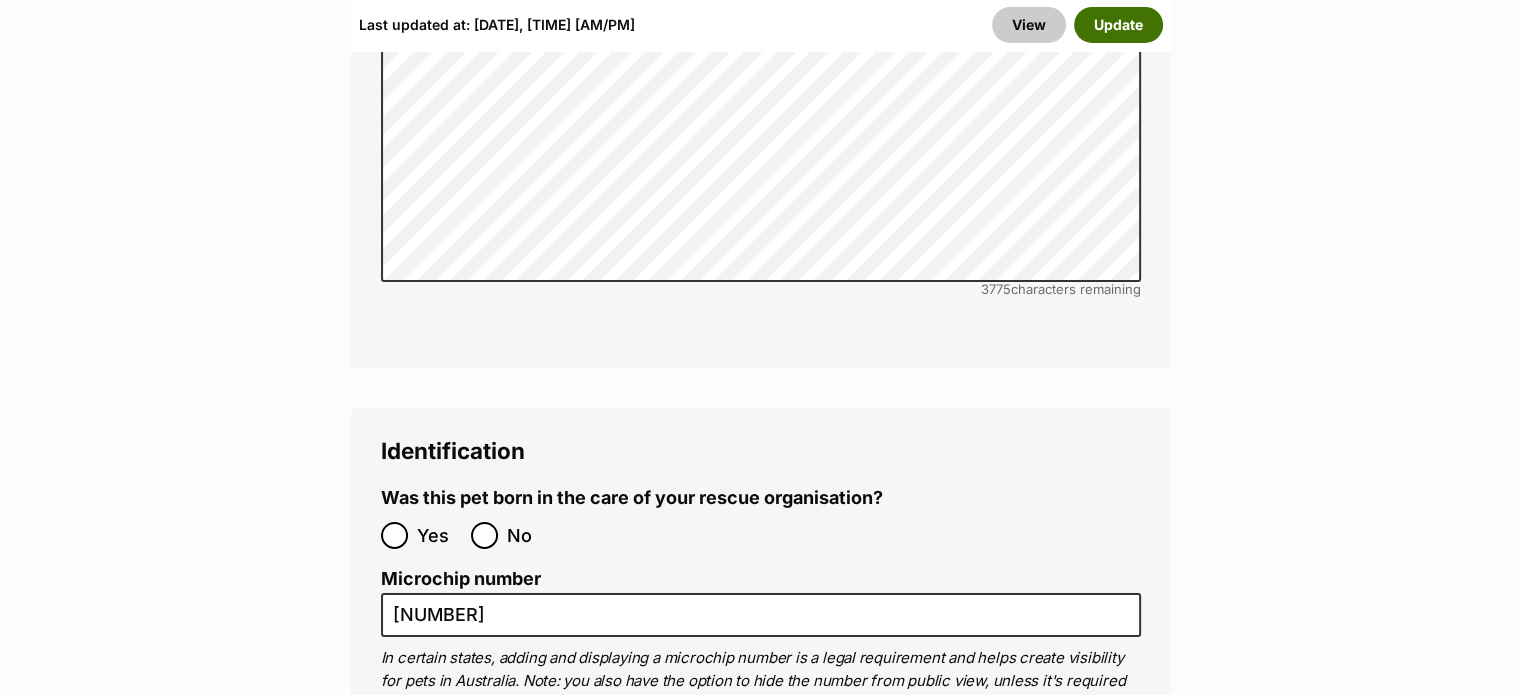 click on "Update" at bounding box center (1118, 25) 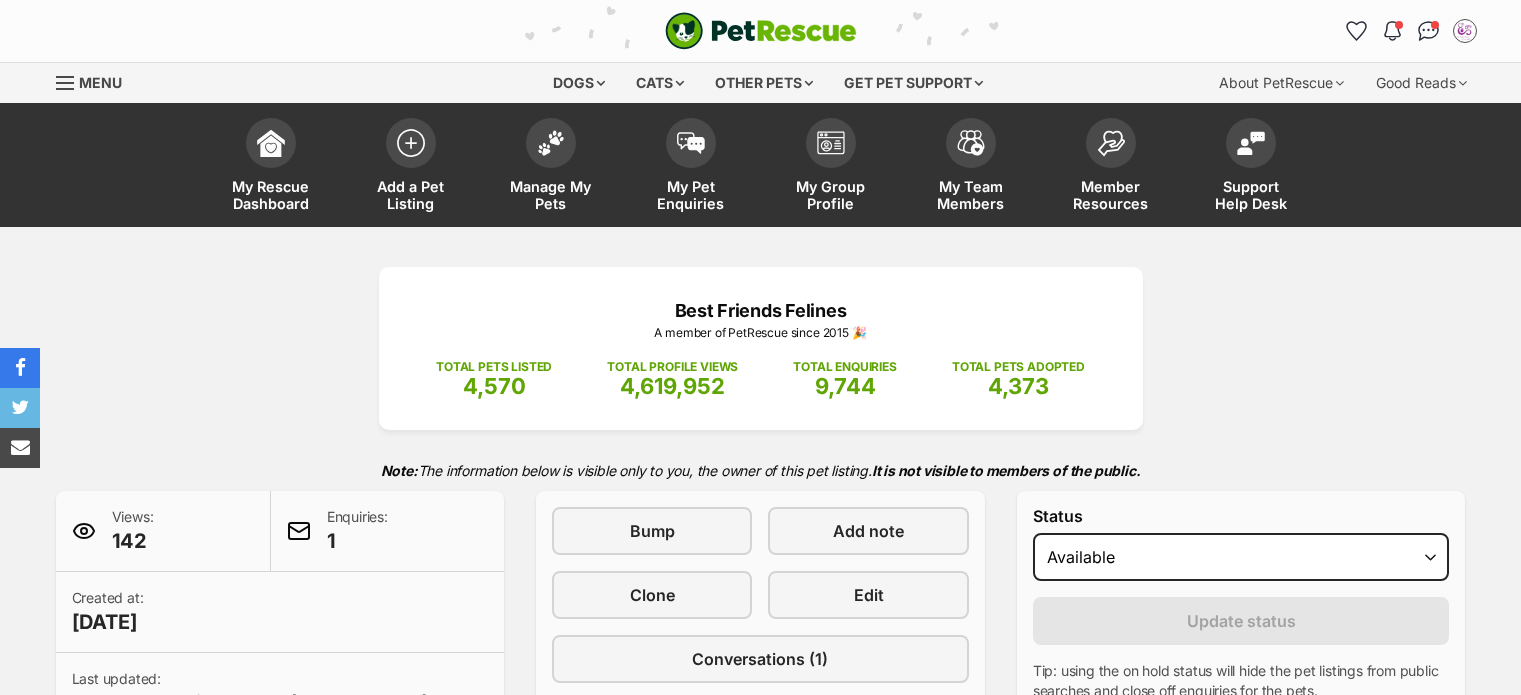 scroll, scrollTop: 0, scrollLeft: 0, axis: both 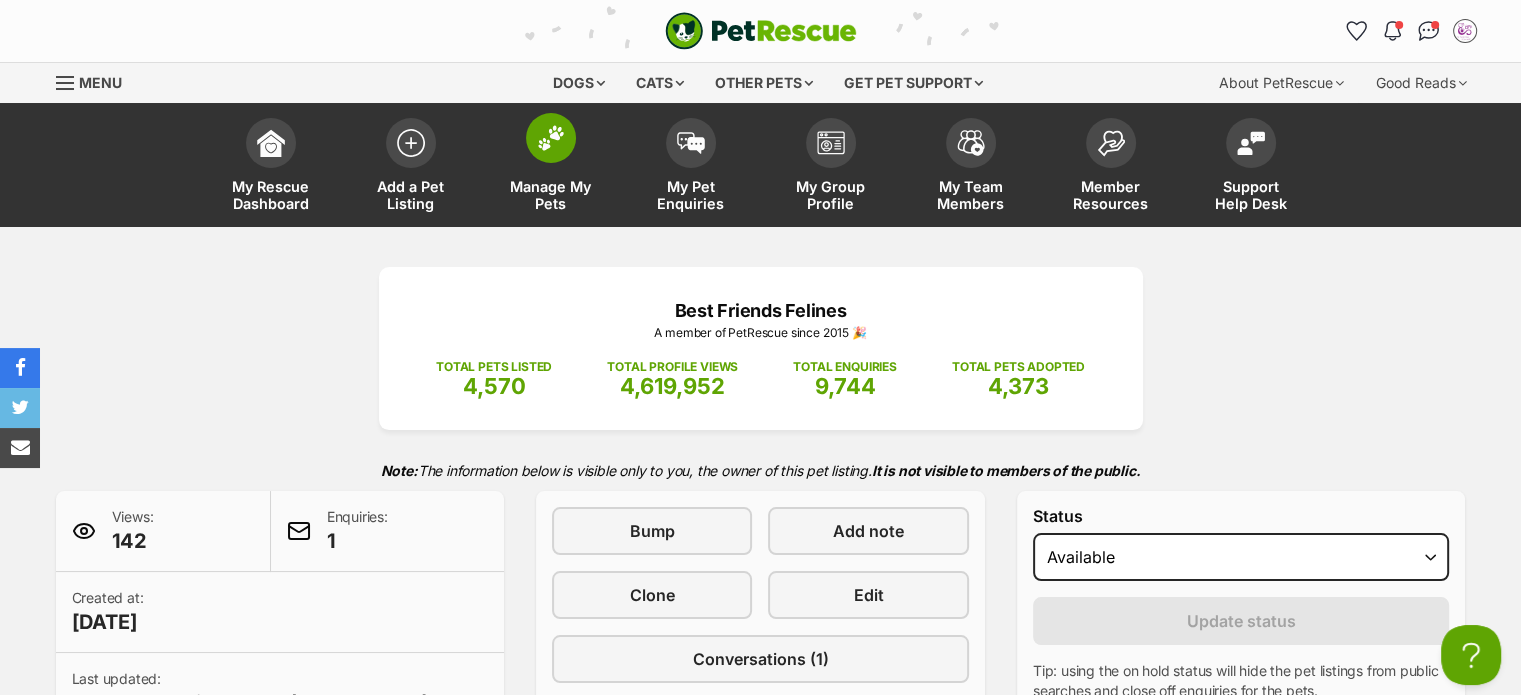 click on "Manage My Pets" at bounding box center (551, 195) 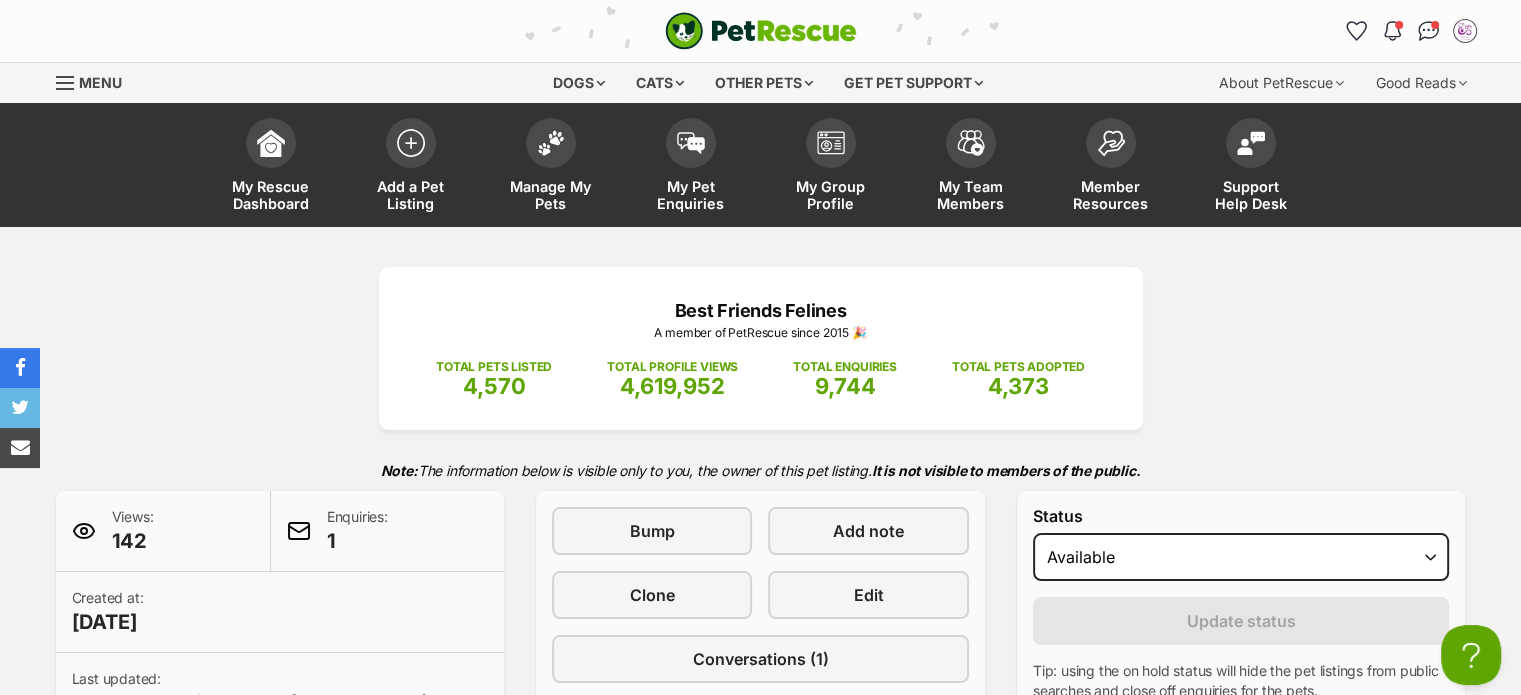 scroll, scrollTop: 0, scrollLeft: 0, axis: both 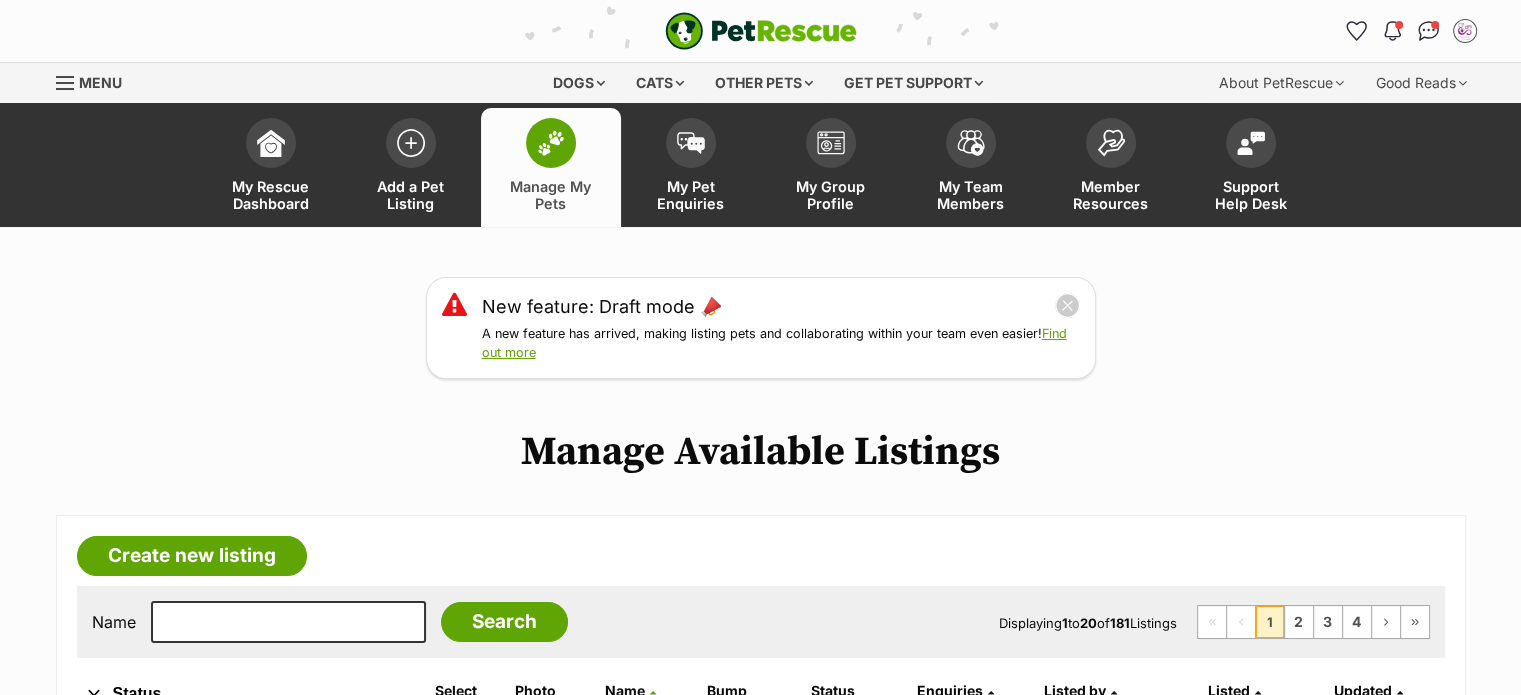 click at bounding box center [66, 83] 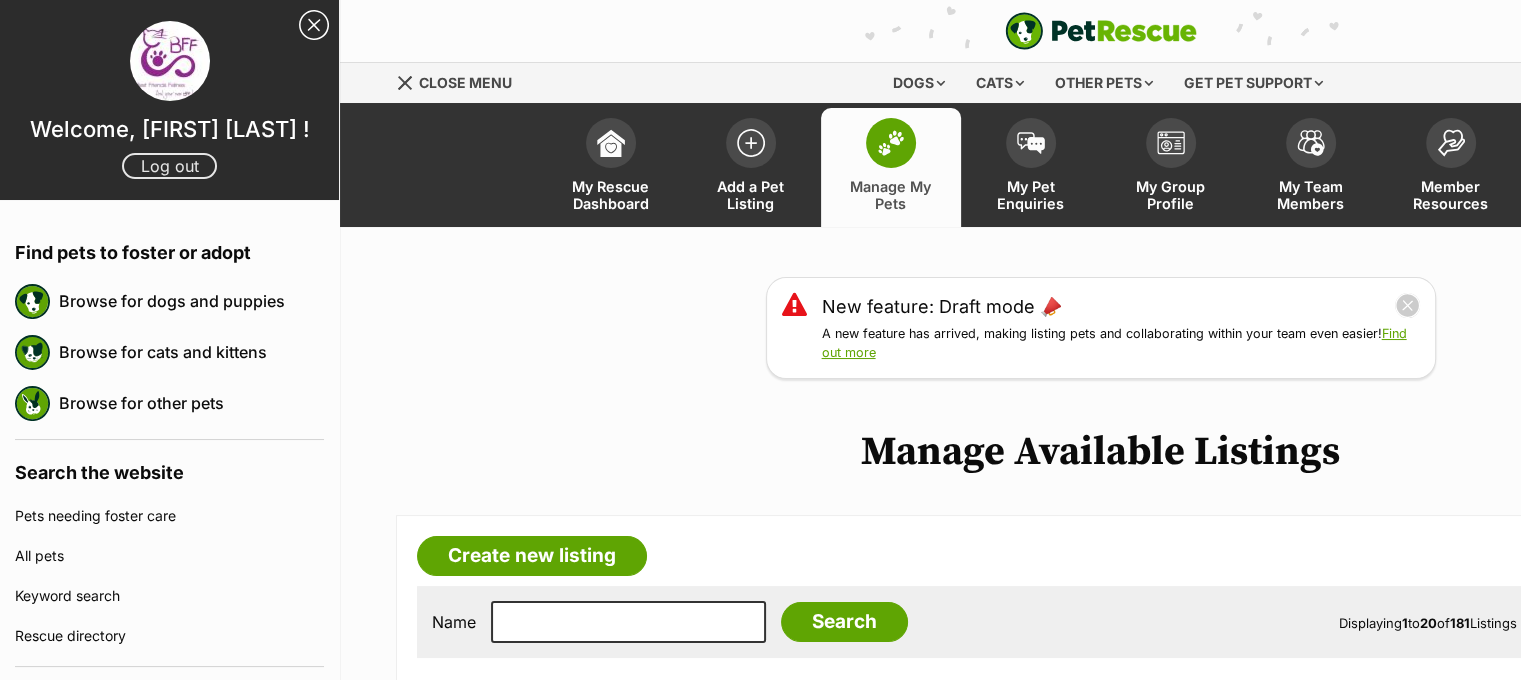 click on "Log out" at bounding box center (169, 166) 